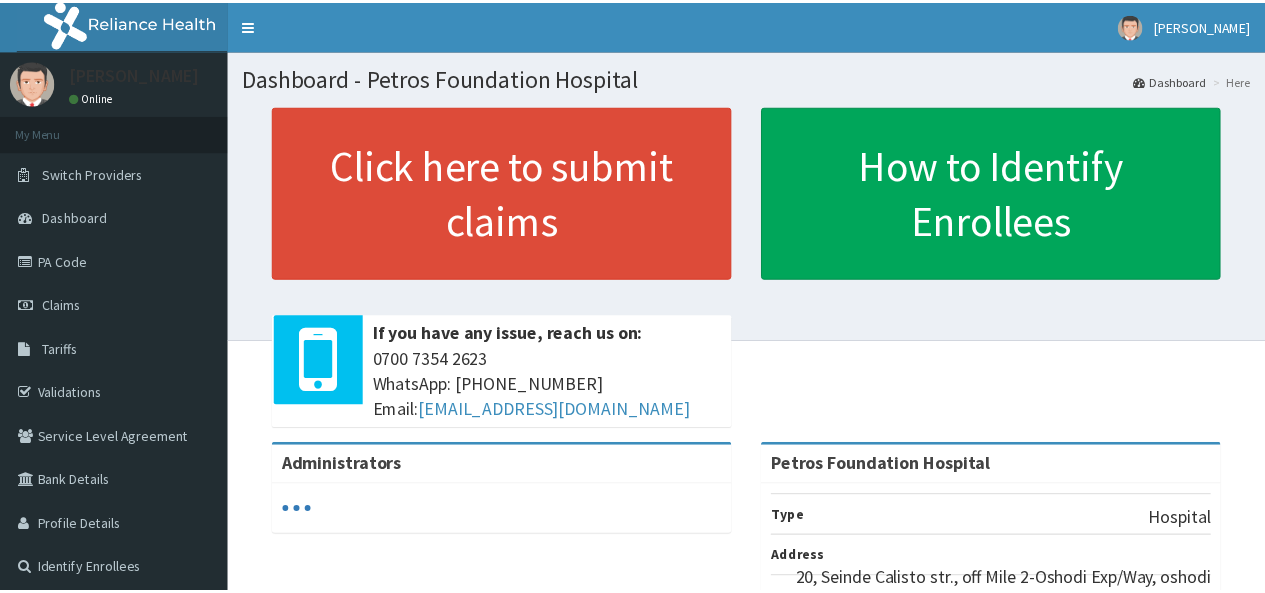 scroll, scrollTop: 0, scrollLeft: 0, axis: both 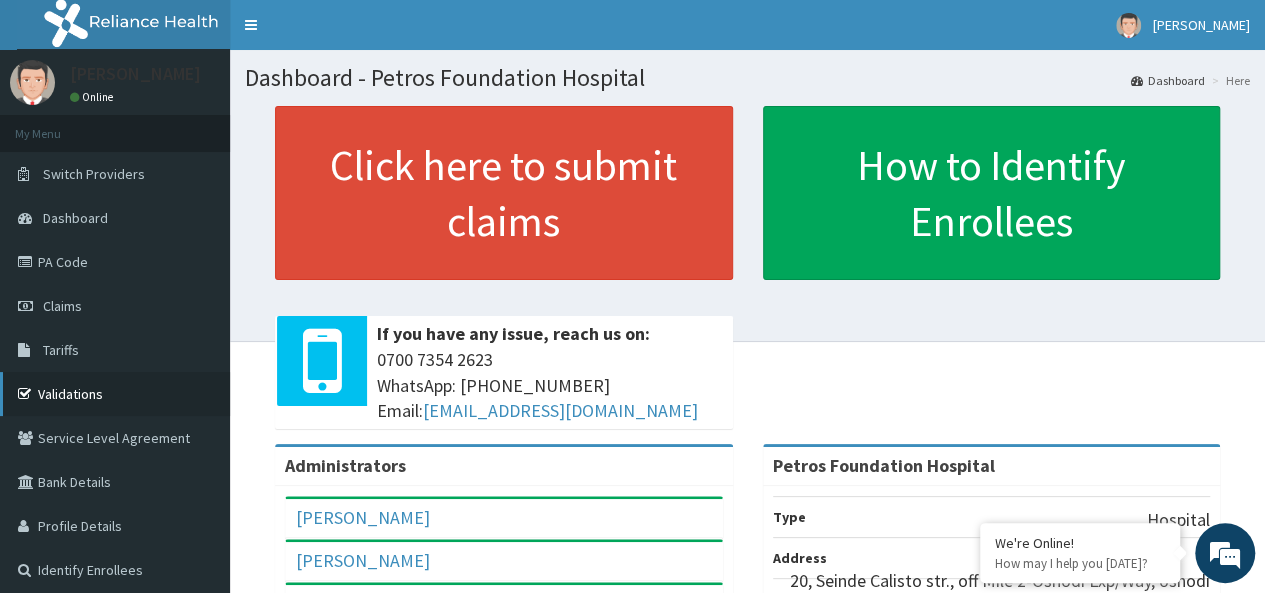 click on "Validations" at bounding box center [115, 394] 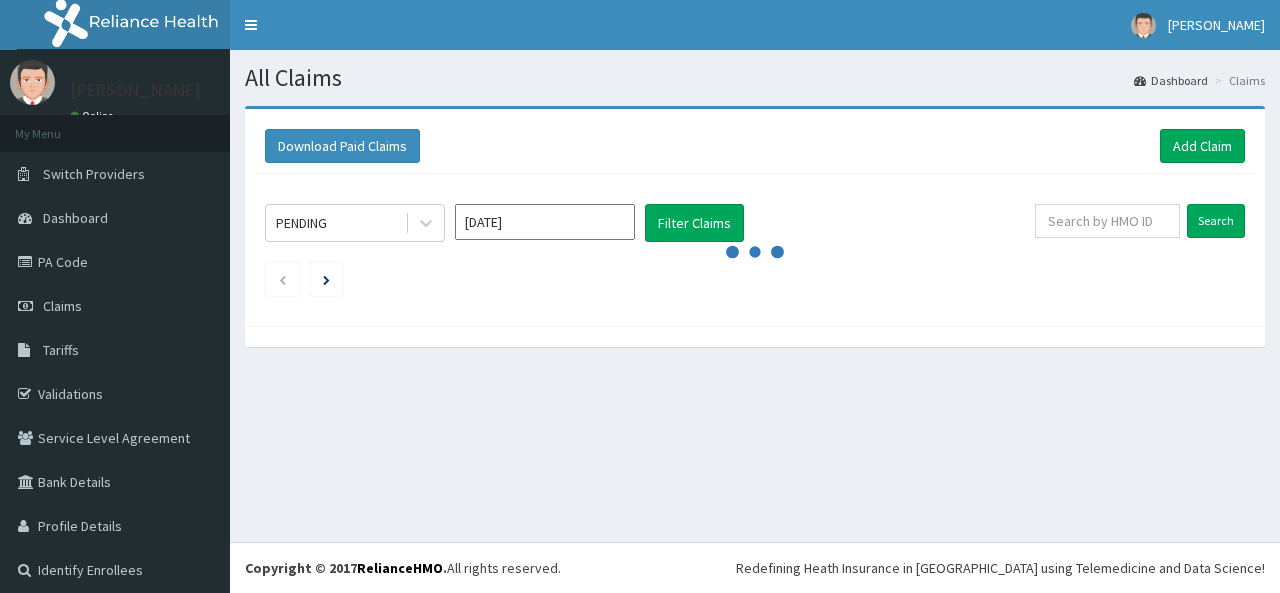 scroll, scrollTop: 0, scrollLeft: 0, axis: both 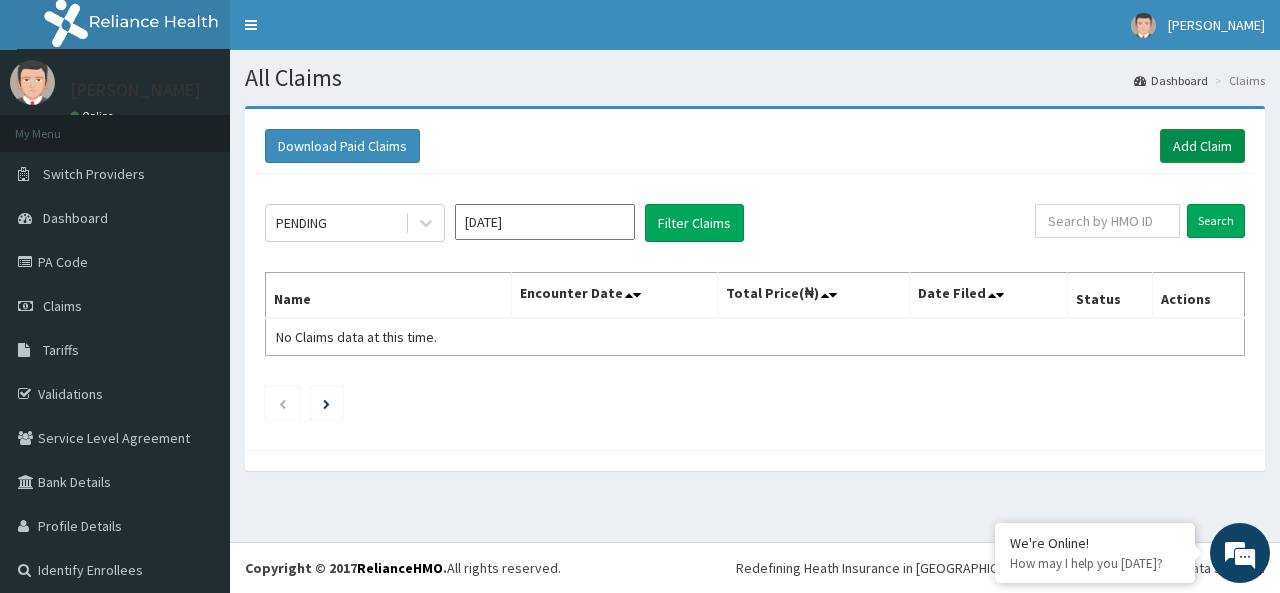 click on "Add Claim" at bounding box center [1202, 146] 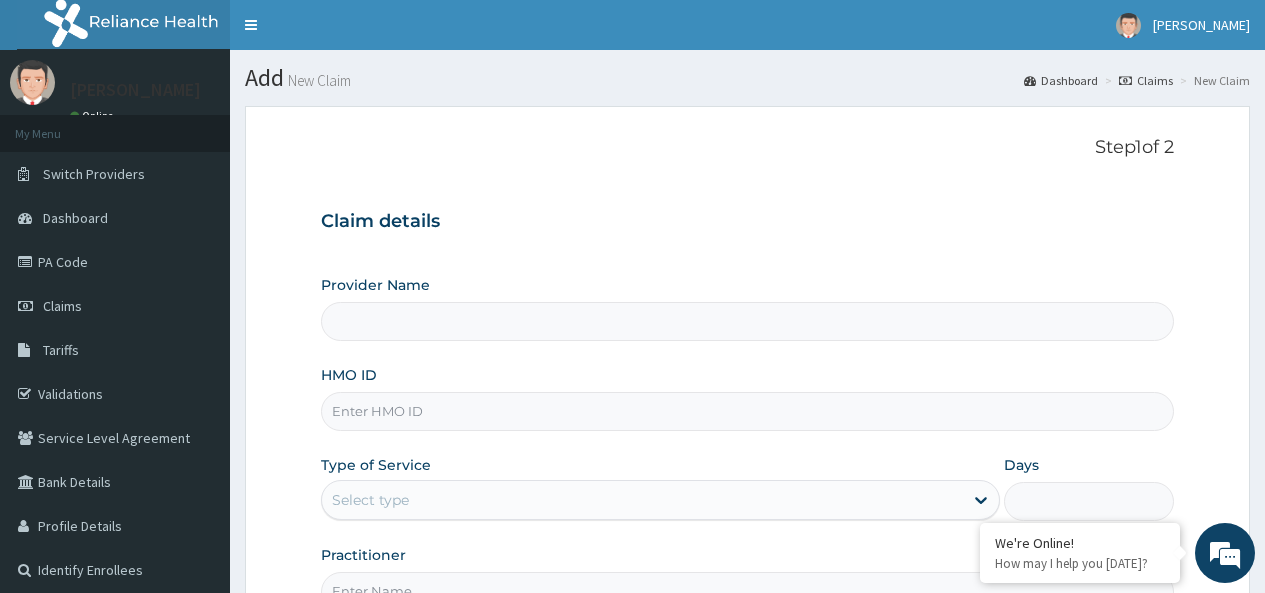 scroll, scrollTop: 0, scrollLeft: 0, axis: both 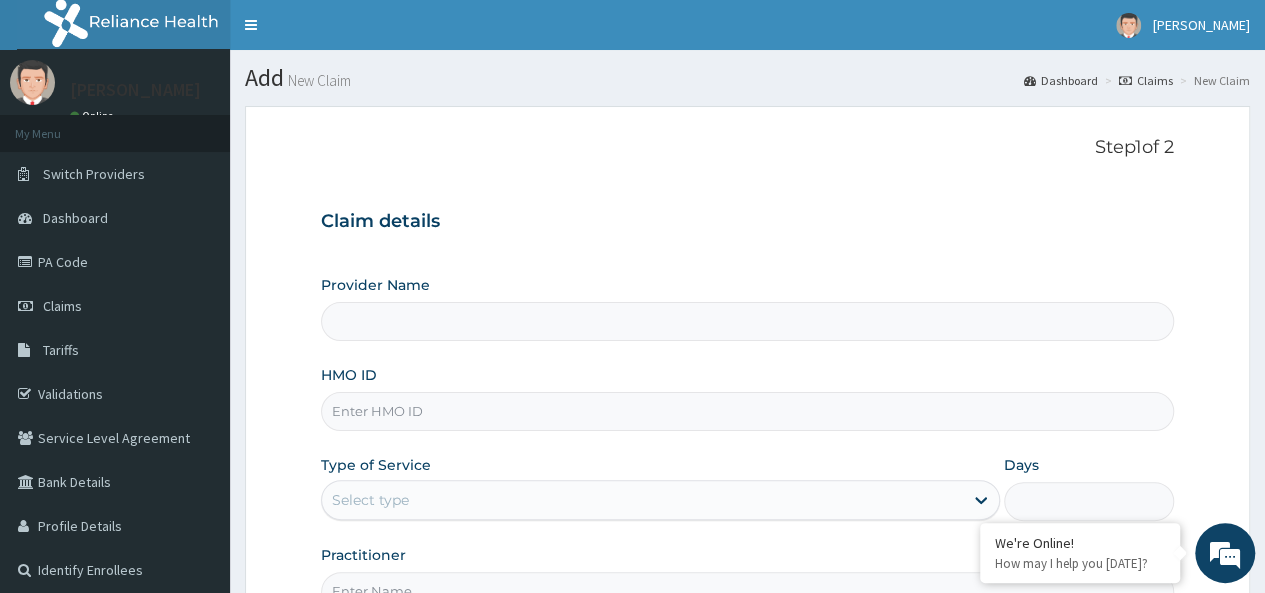 type on "Petros Foundation Hospital" 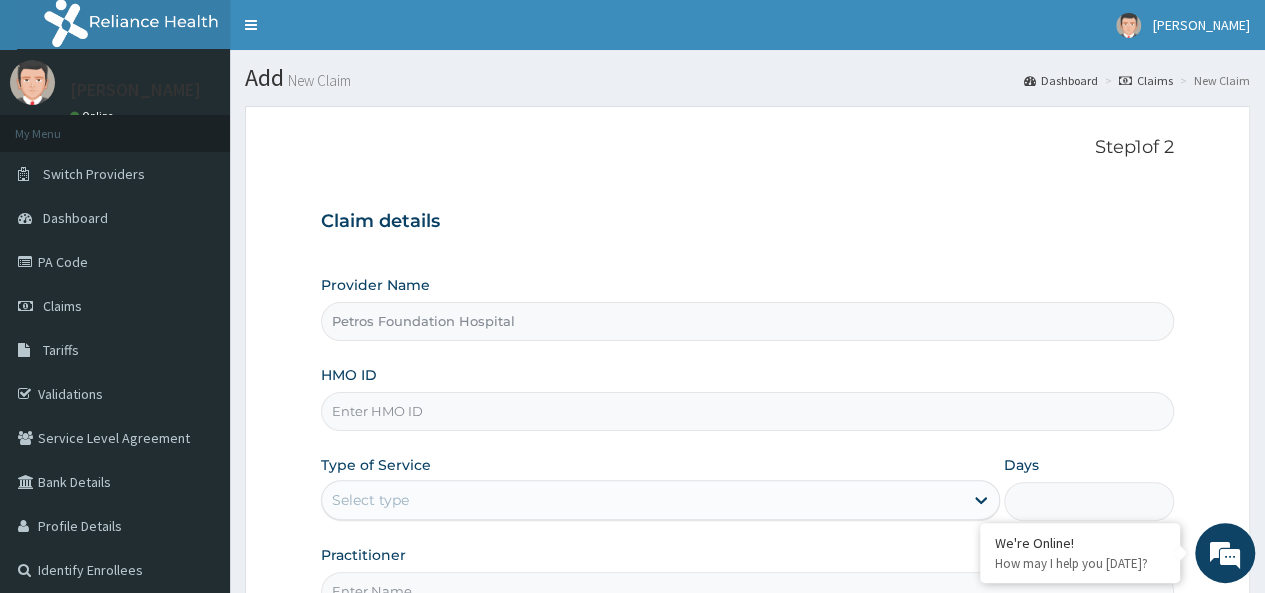 scroll, scrollTop: 0, scrollLeft: 0, axis: both 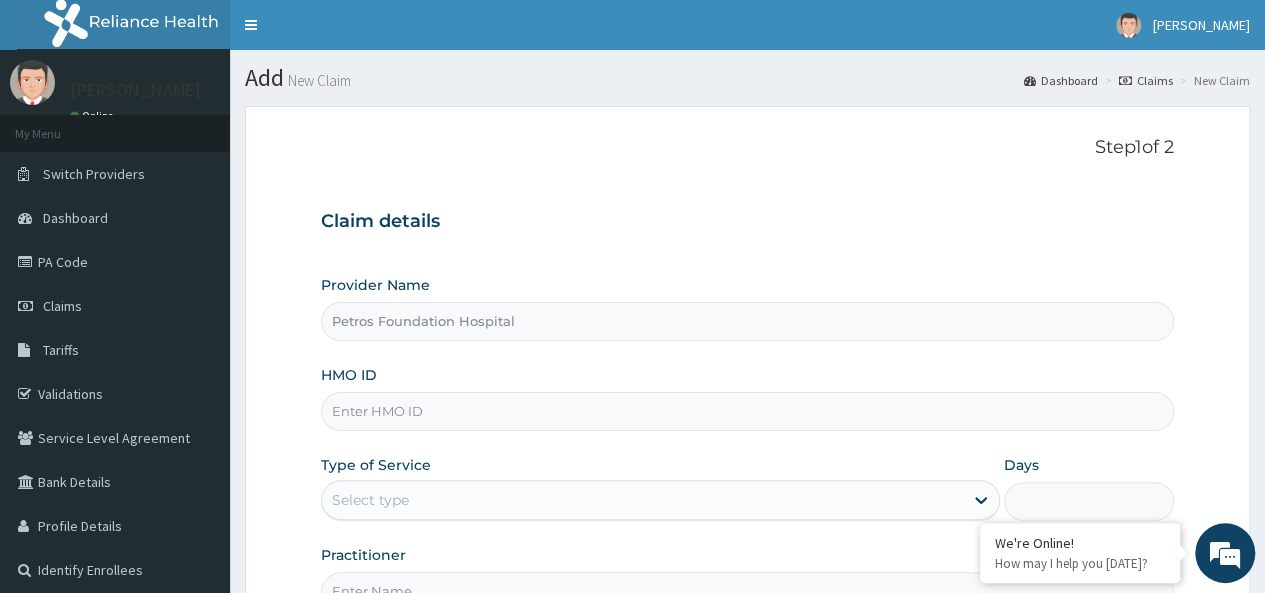 click on "HMO ID" at bounding box center (747, 411) 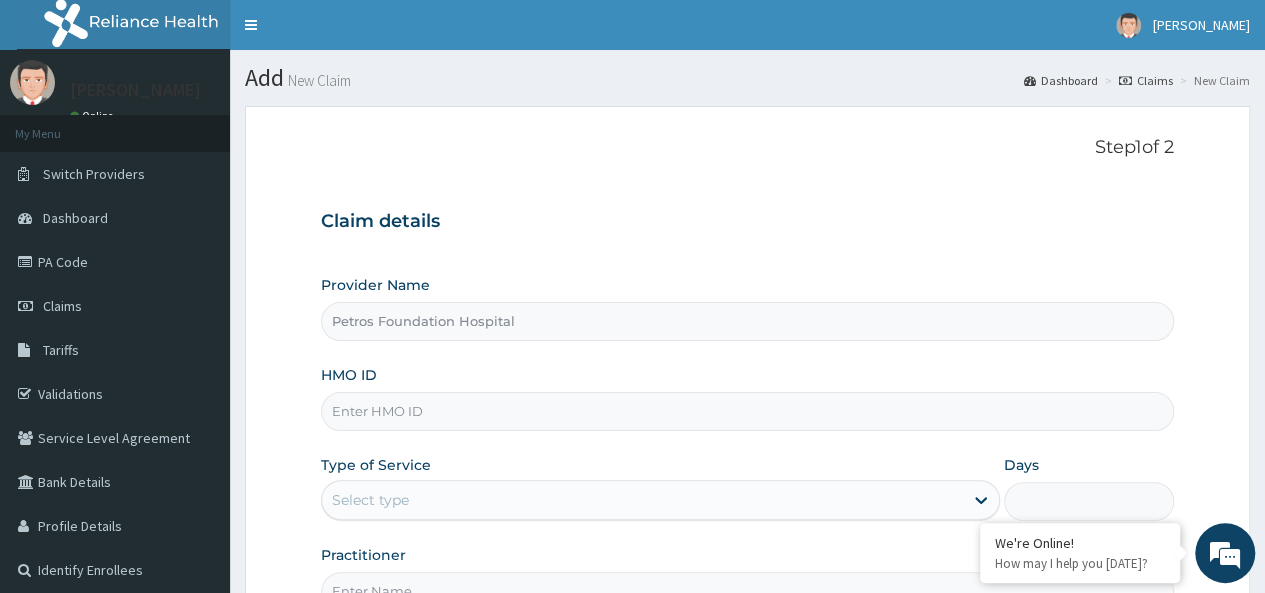 paste on "NIG/10180/C" 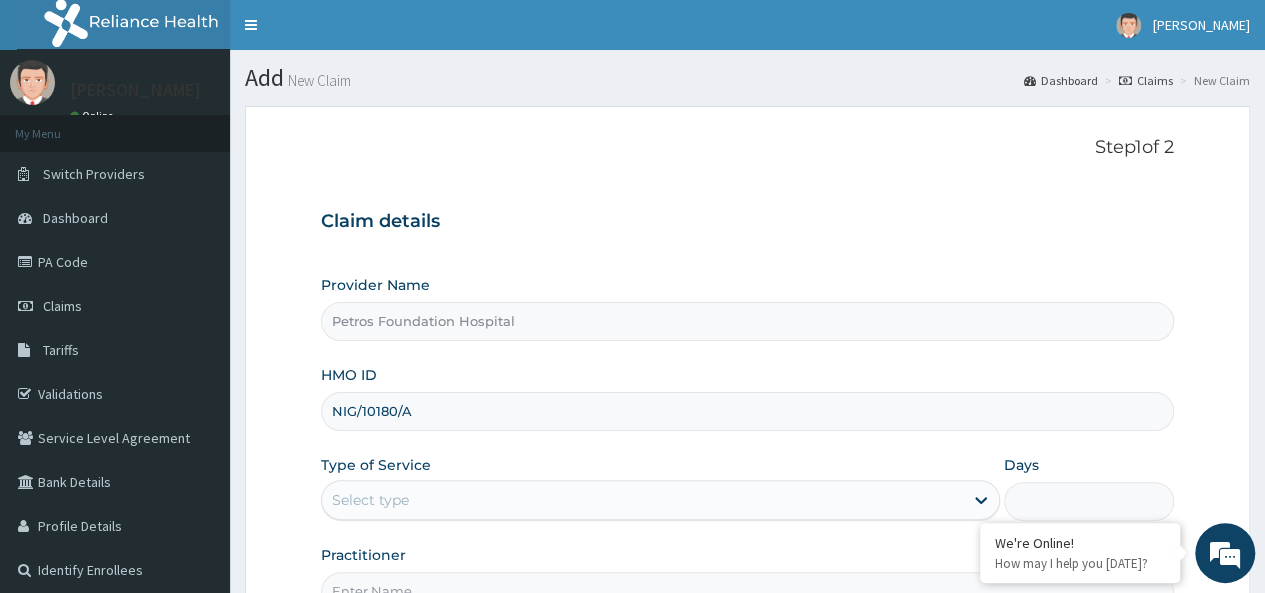 type on "NIG/10180/A" 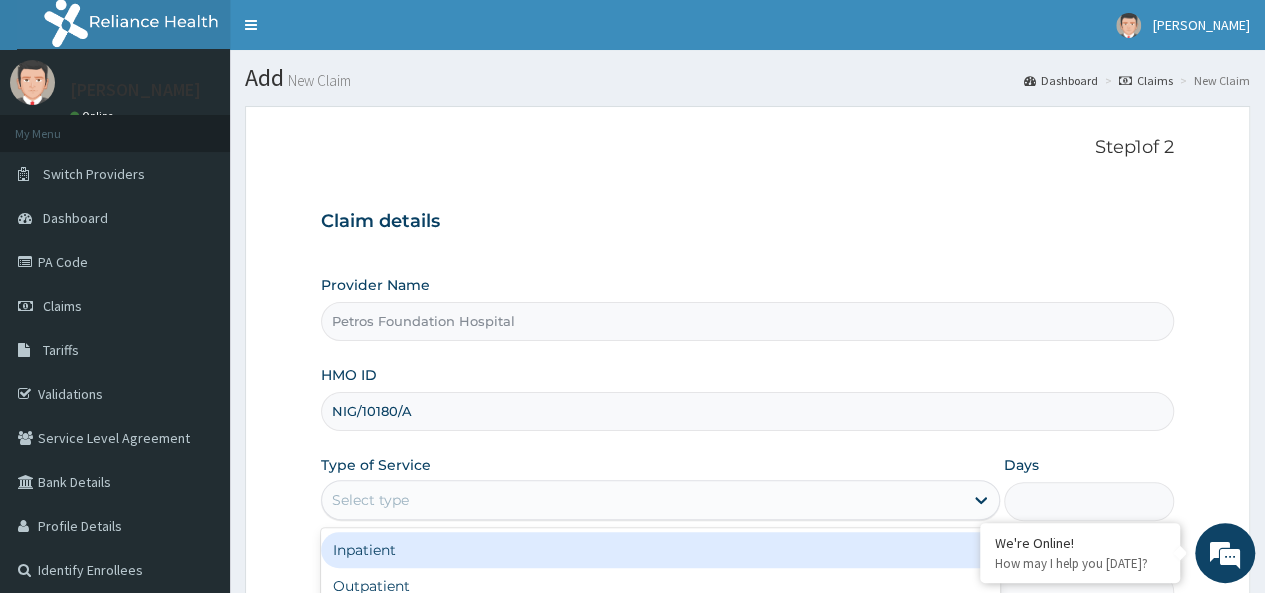 click on "Select type" at bounding box center [642, 500] 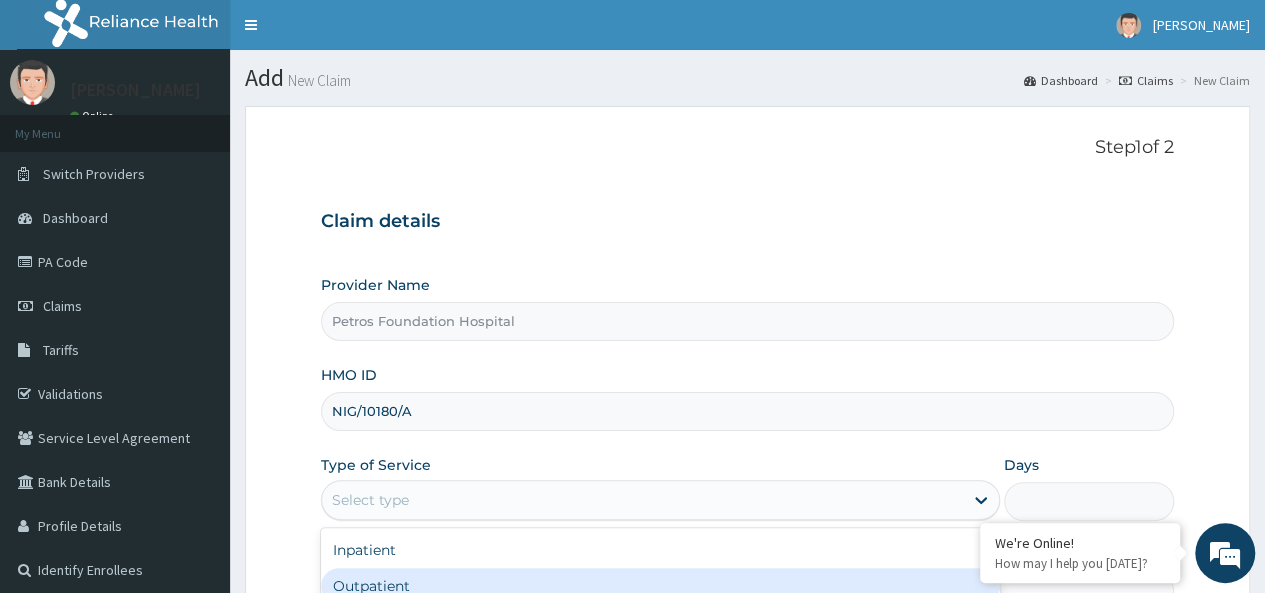 click on "Outpatient" at bounding box center [660, 586] 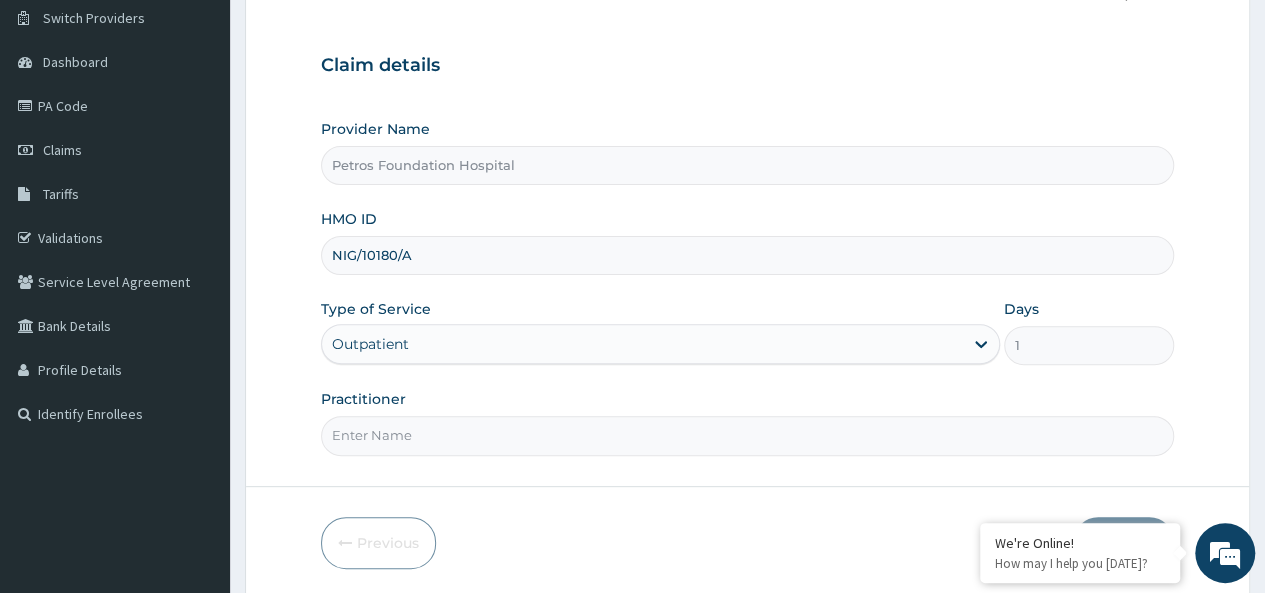 scroll, scrollTop: 173, scrollLeft: 0, axis: vertical 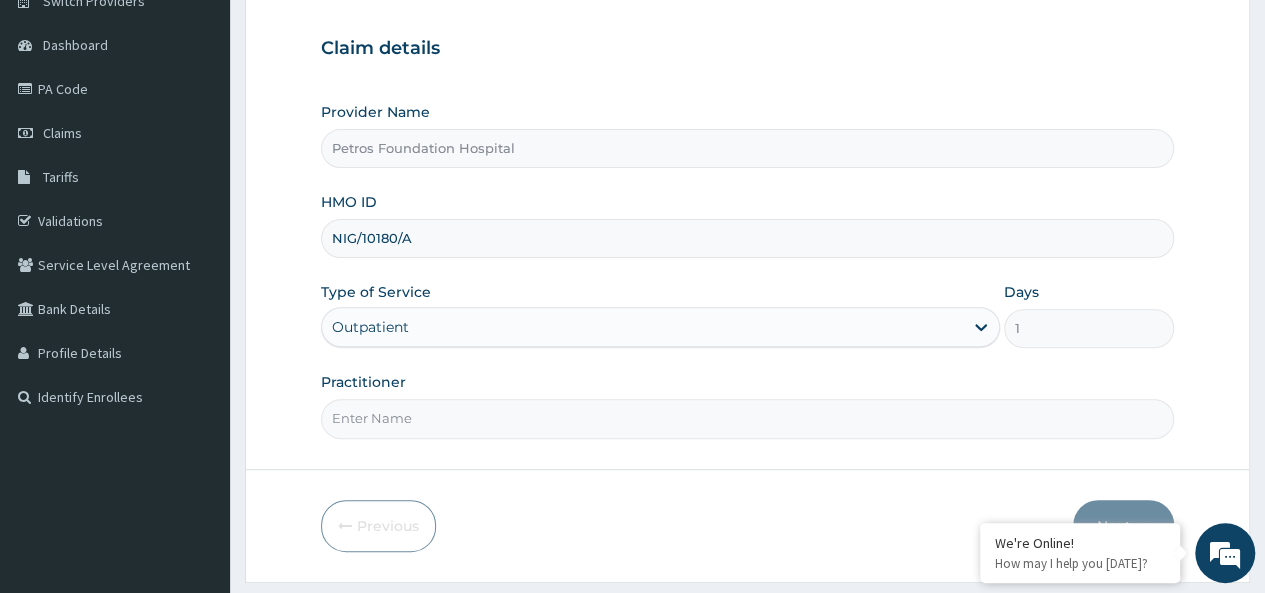 click on "Practitioner" at bounding box center (747, 418) 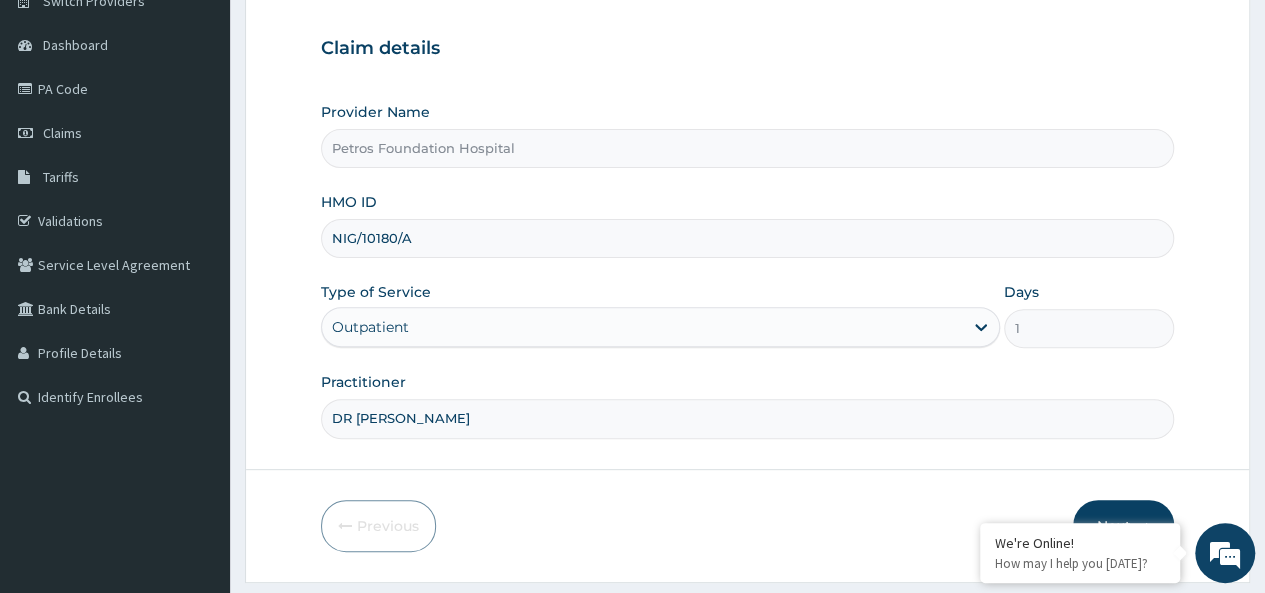 type on "DR [PERSON_NAME]" 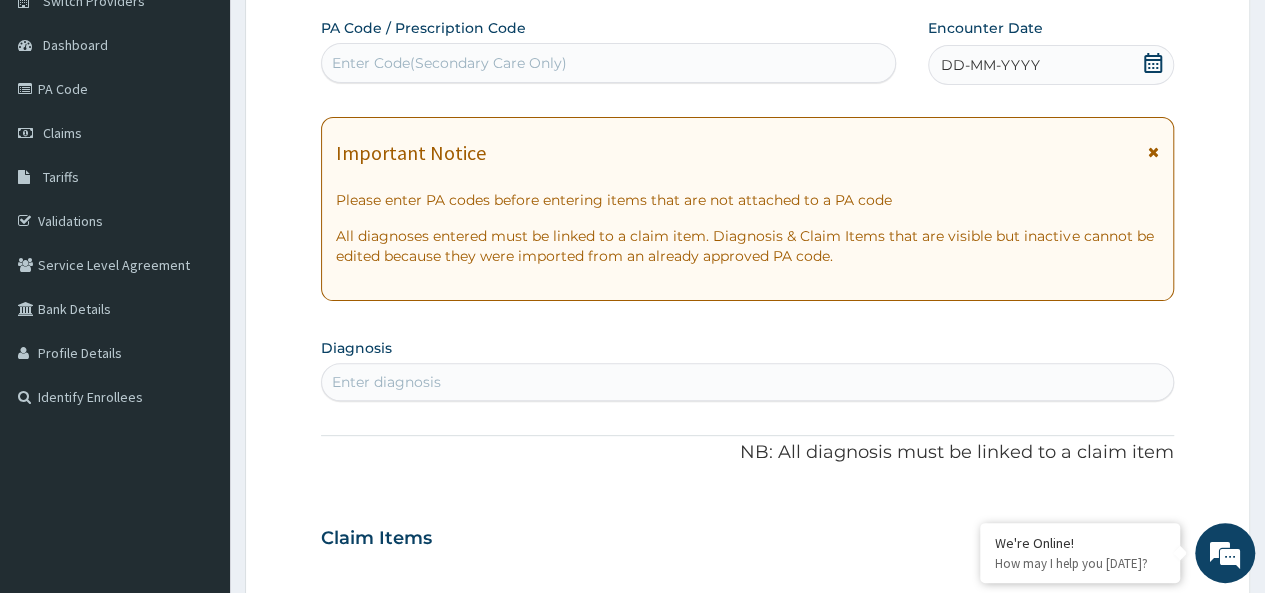 click on "DD-MM-YYYY" at bounding box center [1051, 65] 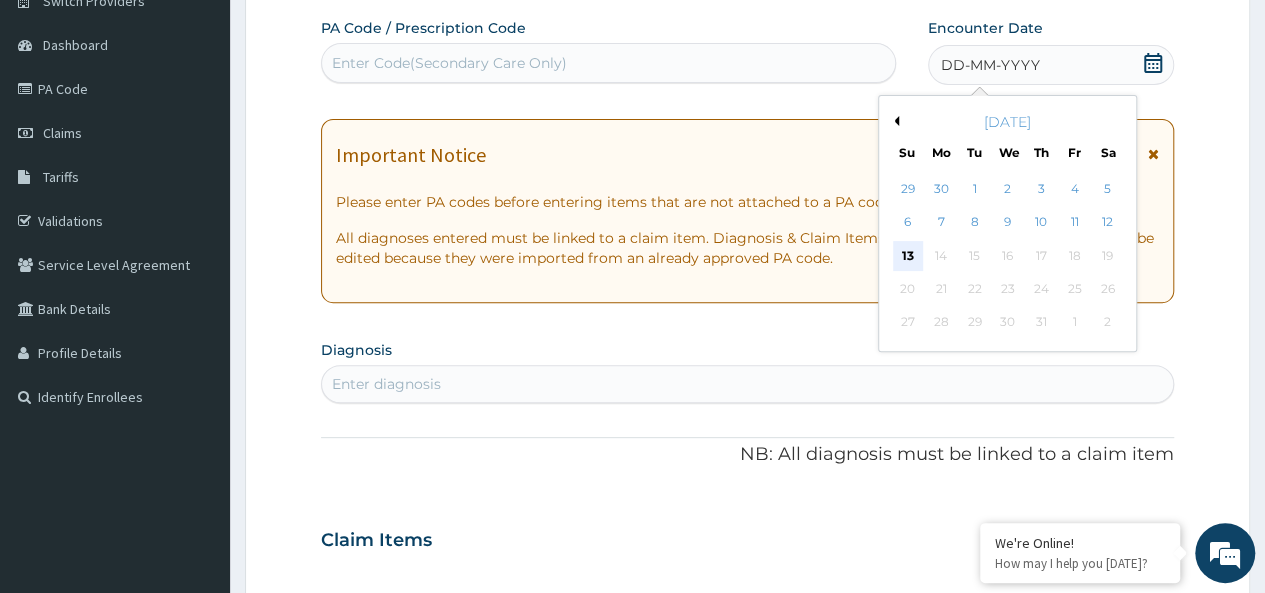 click on "13" at bounding box center (907, 256) 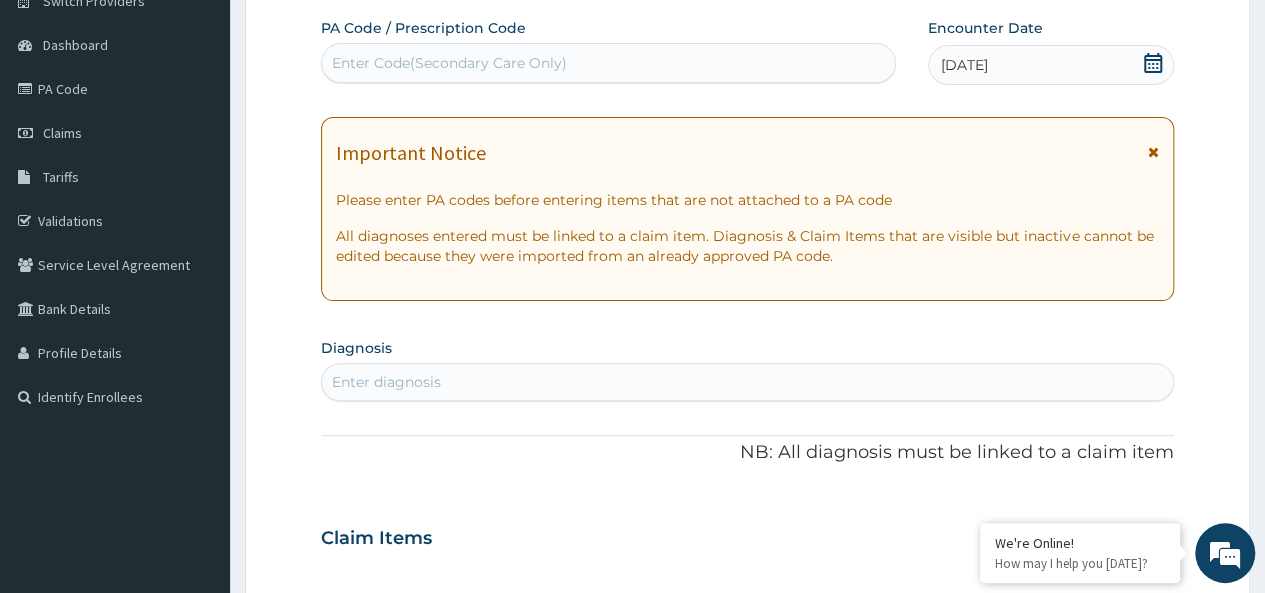 click on "Enter diagnosis" at bounding box center [747, 382] 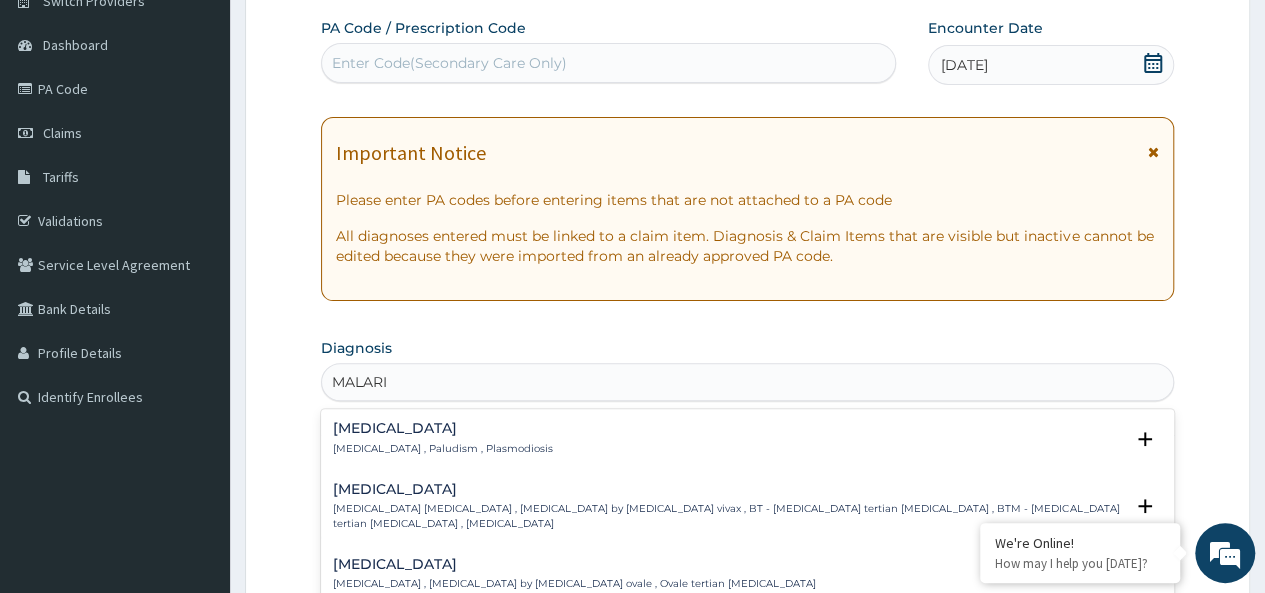 type on "[MEDICAL_DATA]" 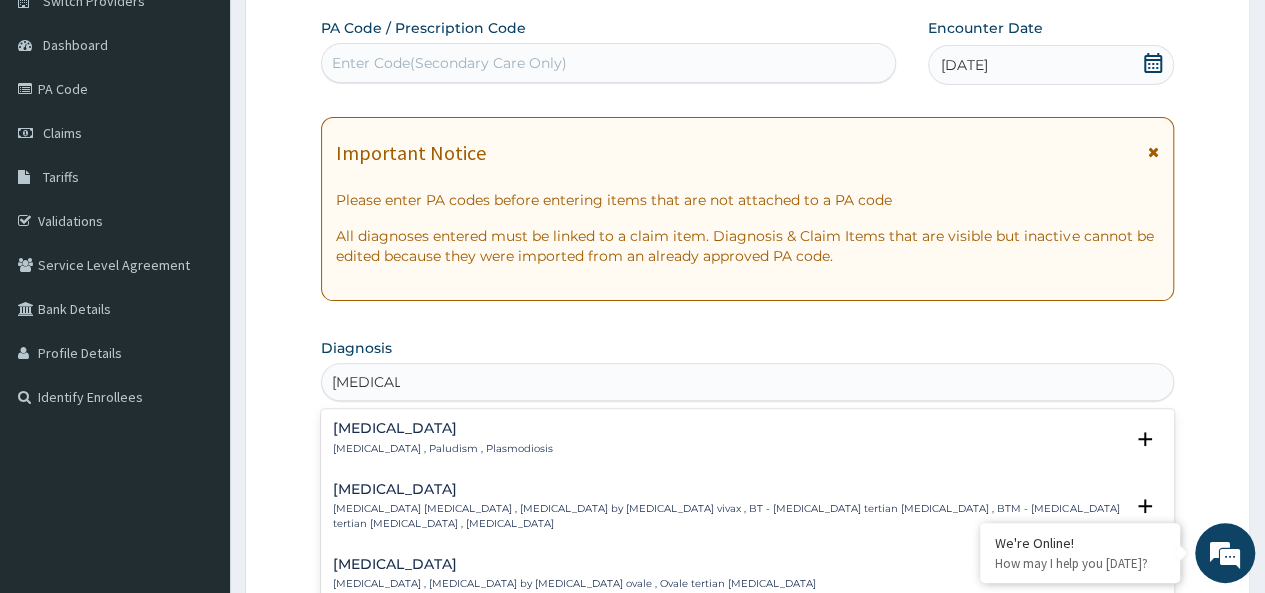 click on "[MEDICAL_DATA] , Paludism , Plasmodiosis" at bounding box center (443, 449) 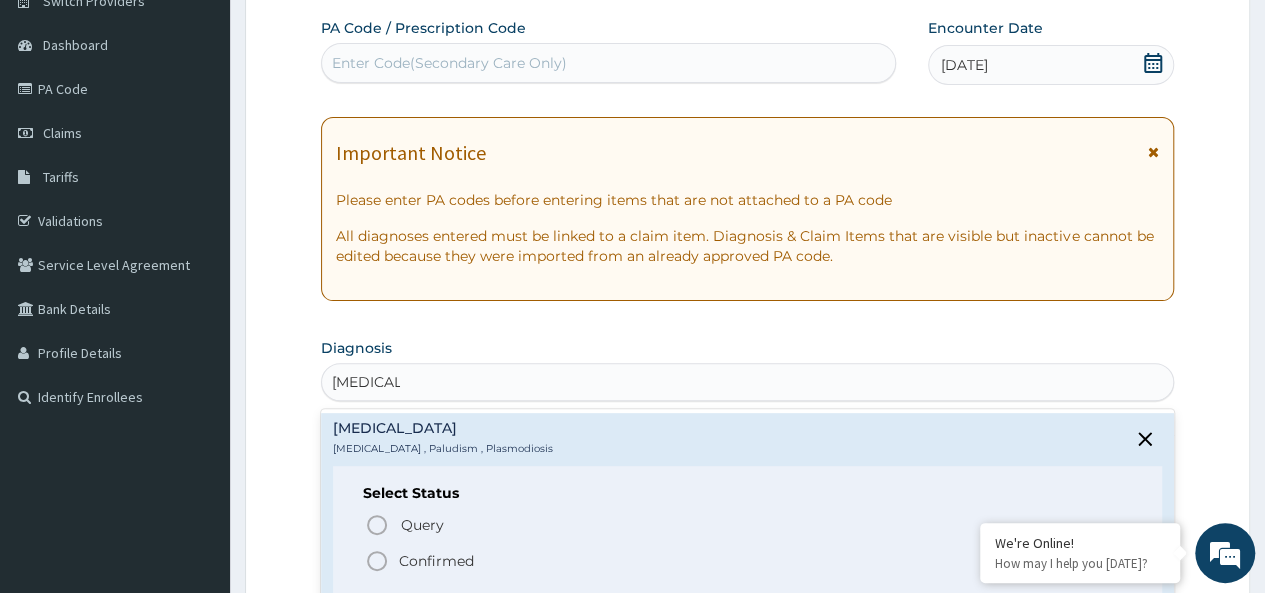 click 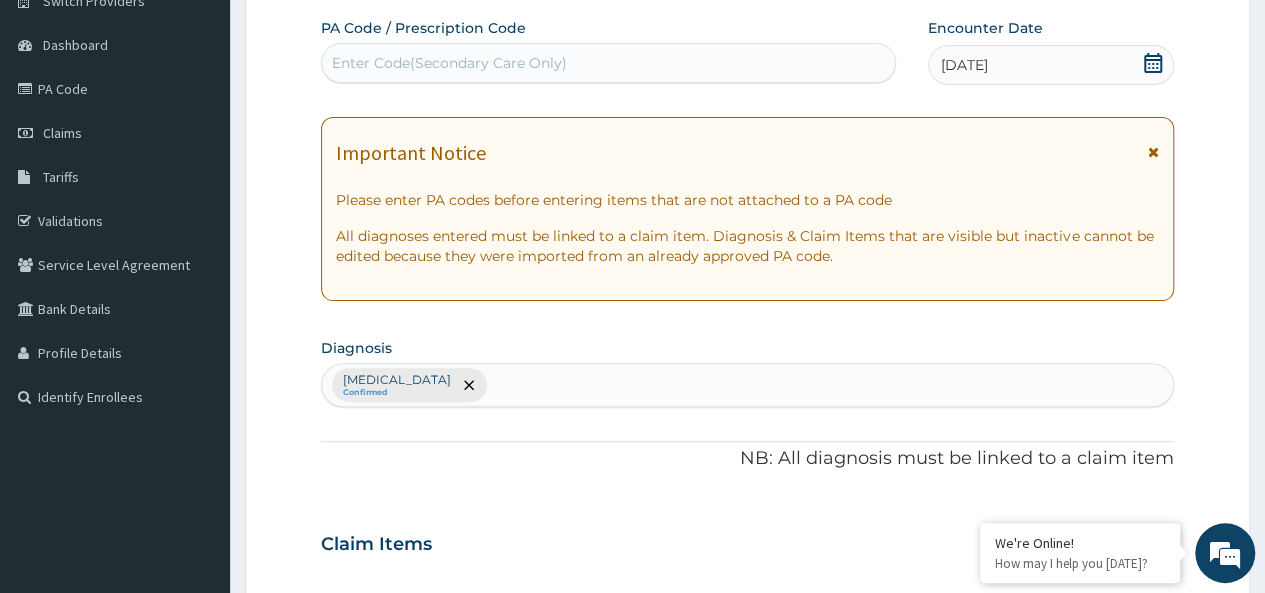click on "[MEDICAL_DATA] Confirmed" at bounding box center [747, 385] 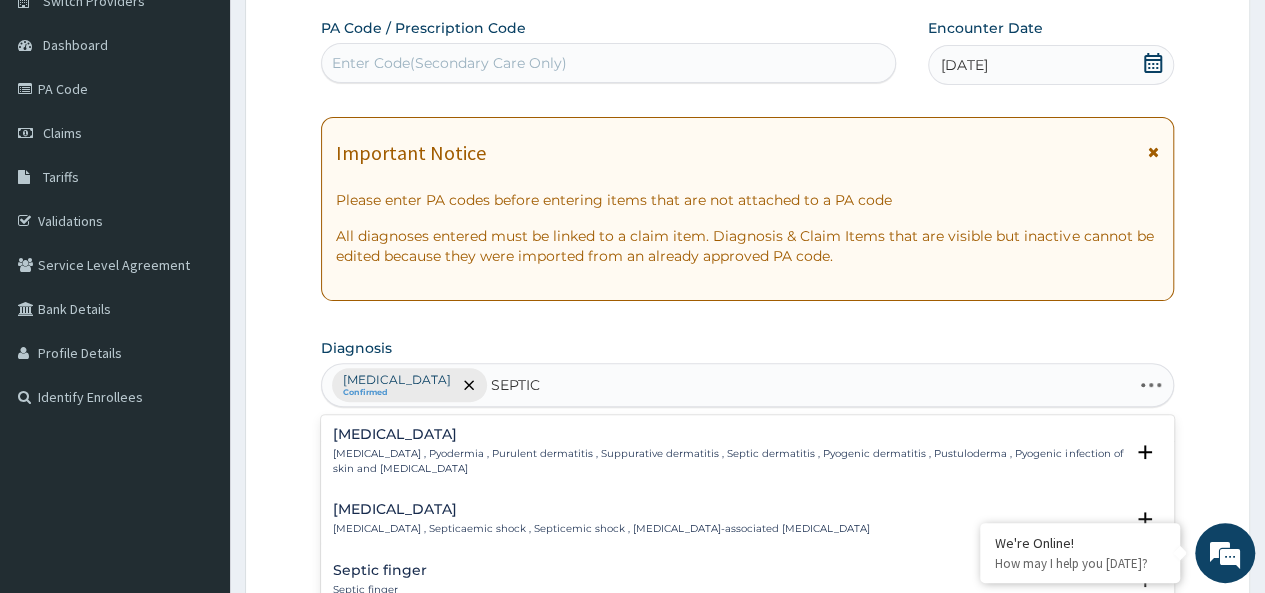 type on "SEPTICE" 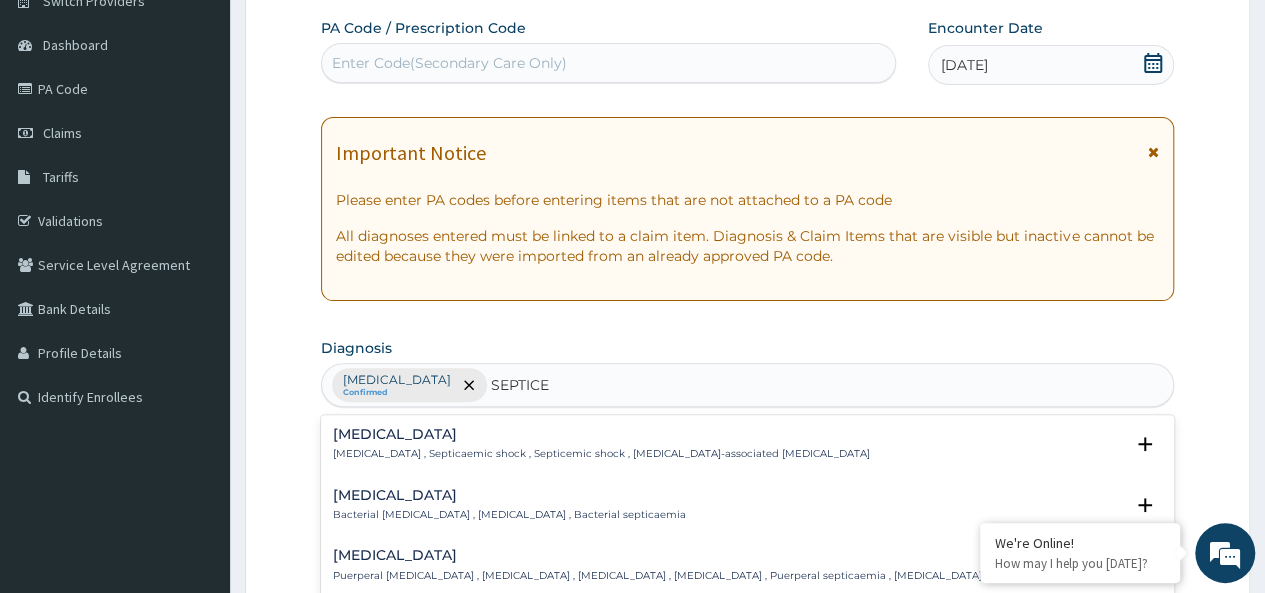 click on "[MEDICAL_DATA]" at bounding box center (509, 495) 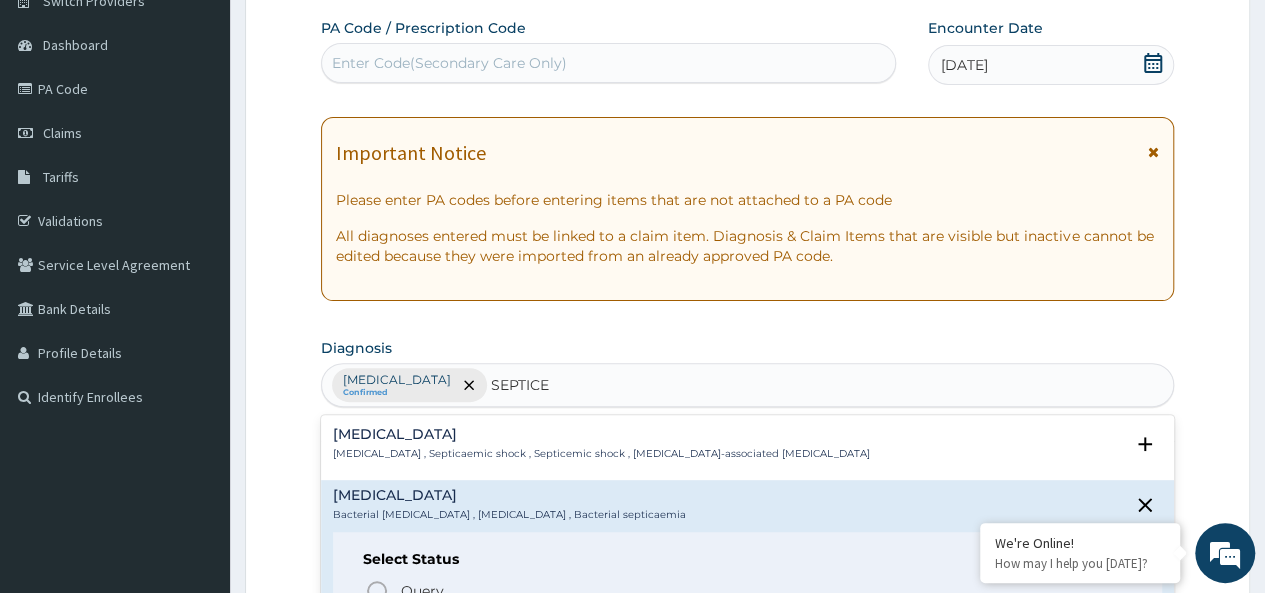 click on "[MEDICAL_DATA] Bacterial [MEDICAL_DATA] , [MEDICAL_DATA] , Bacterial septicaemia" at bounding box center (747, 505) 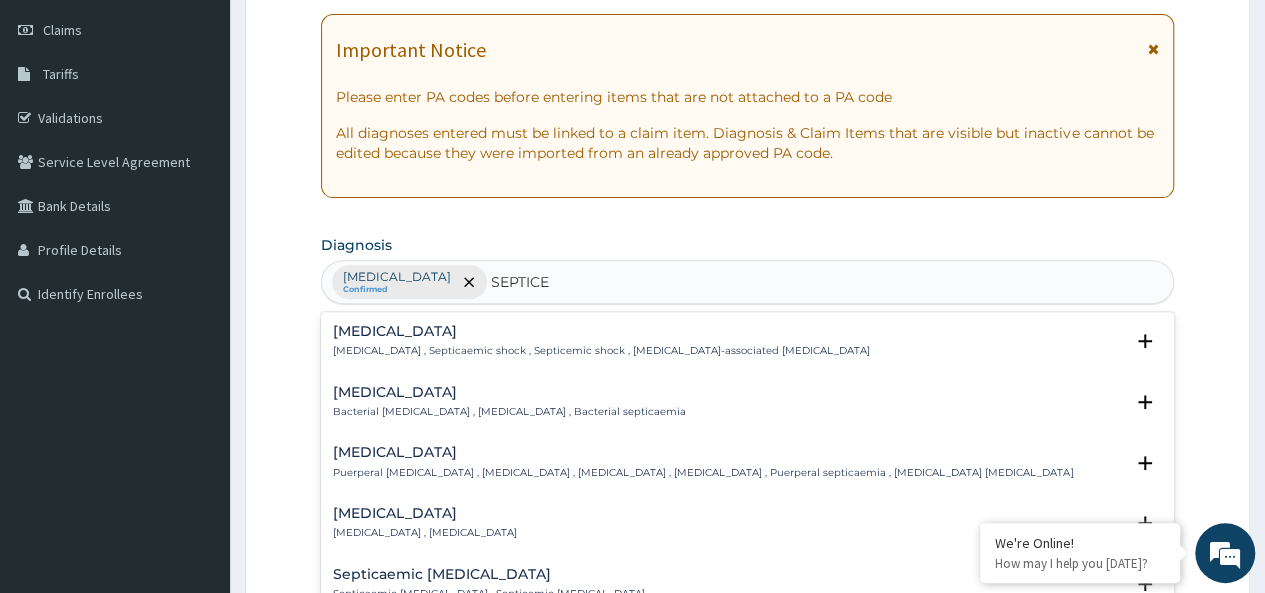 scroll, scrollTop: 293, scrollLeft: 0, axis: vertical 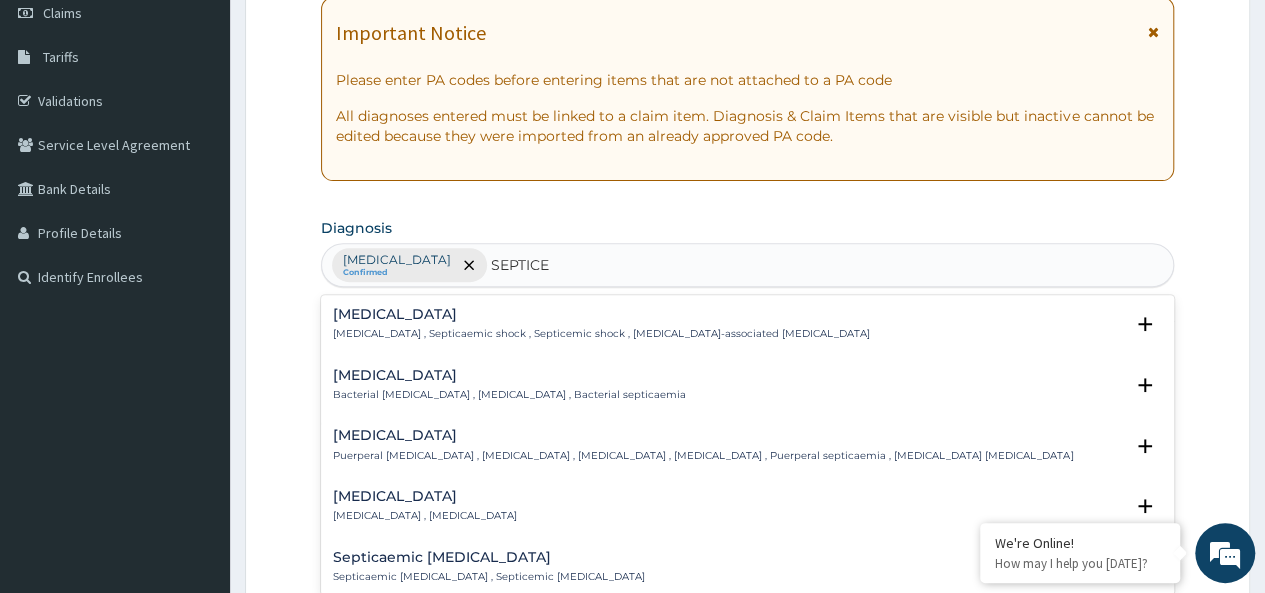 click on "[MEDICAL_DATA] [MEDICAL_DATA] , [MEDICAL_DATA]" at bounding box center [747, 506] 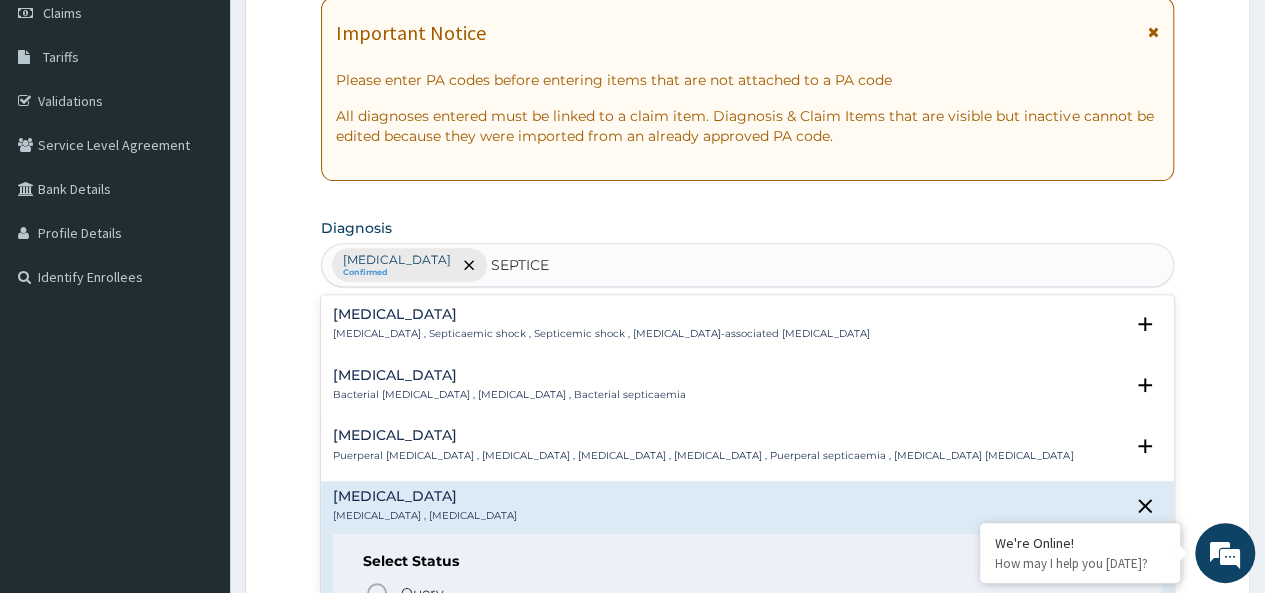 click on "[MEDICAL_DATA] [MEDICAL_DATA] , [MEDICAL_DATA]" at bounding box center (747, 506) 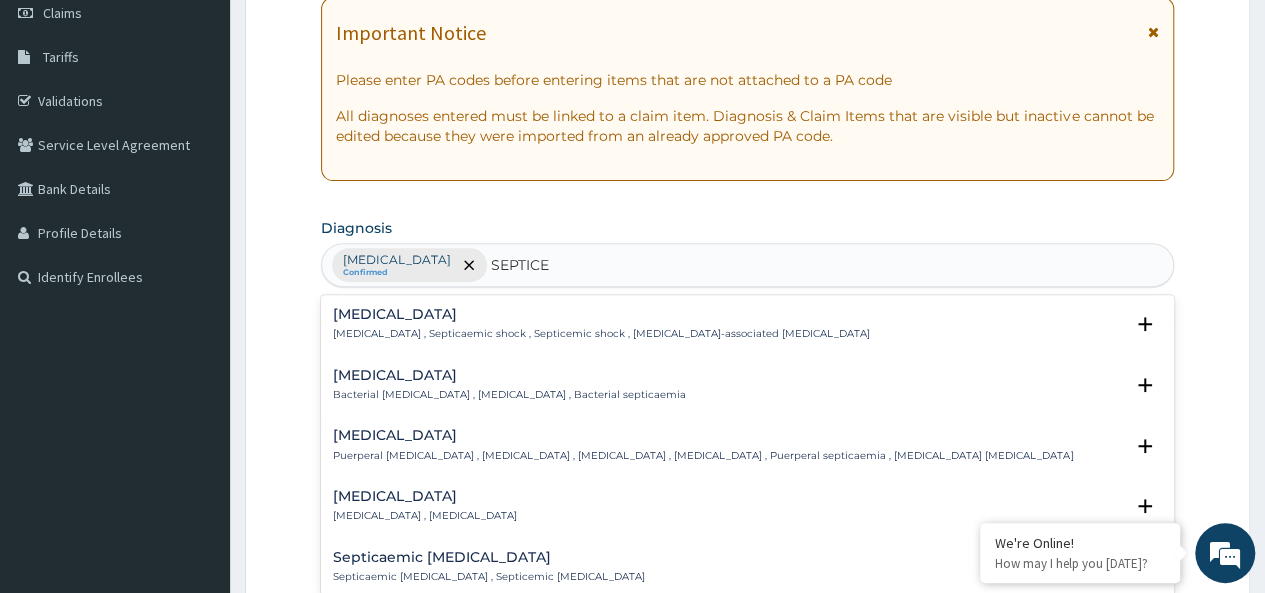 click on "[MEDICAL_DATA] [MEDICAL_DATA] , [MEDICAL_DATA]" at bounding box center [747, 506] 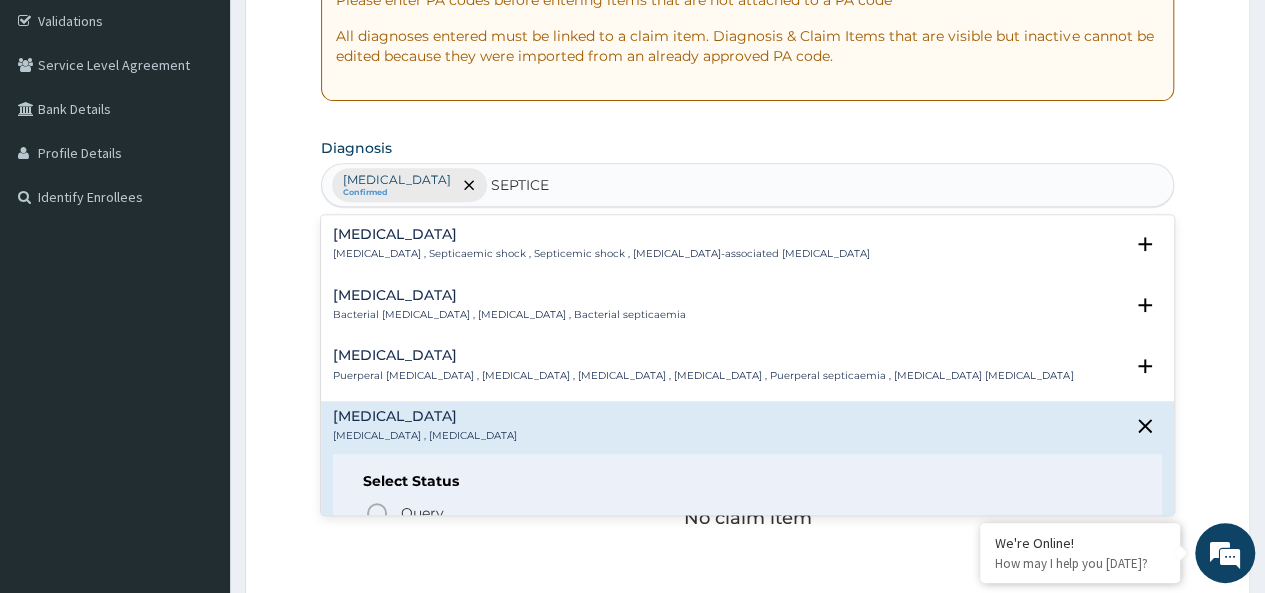 scroll, scrollTop: 426, scrollLeft: 0, axis: vertical 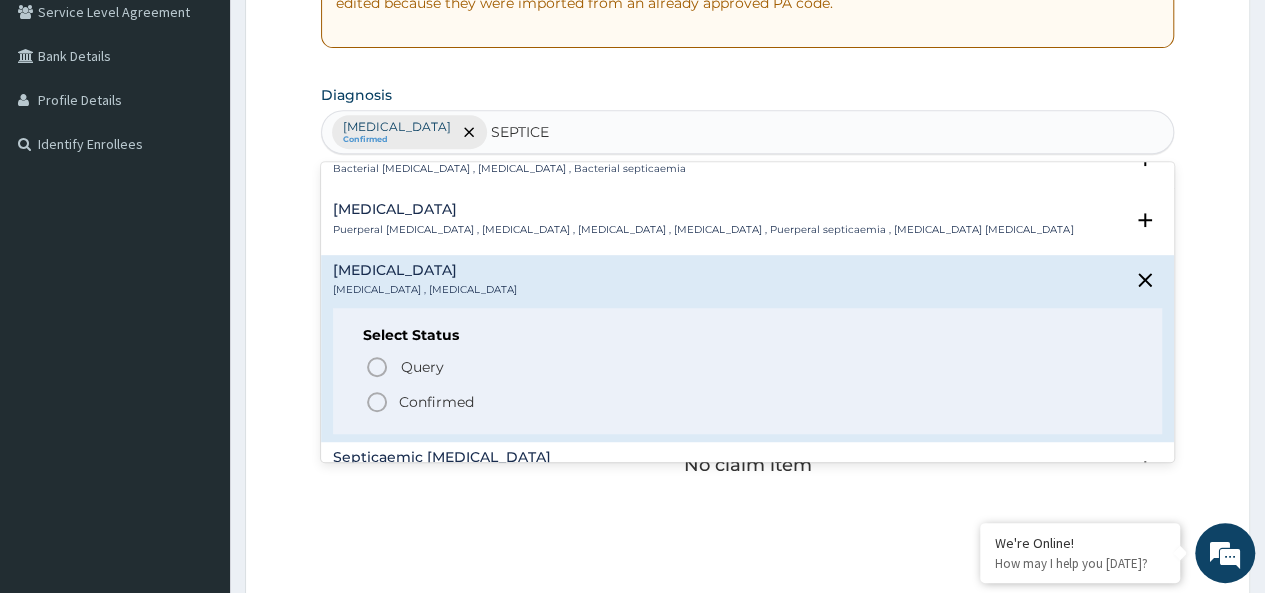 click on "[MEDICAL_DATA] [MEDICAL_DATA] , [MEDICAL_DATA] Select Status Query Query covers suspected (?), Keep in view (kiv), Ruled out (r/o) Confirmed" at bounding box center [747, 348] 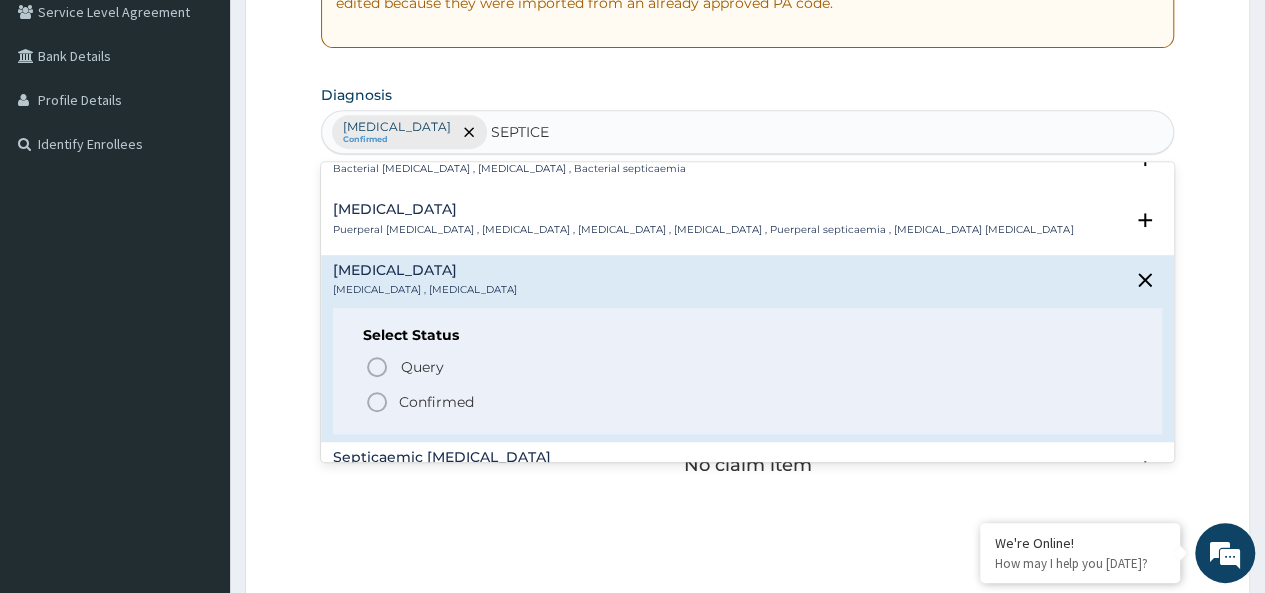 click 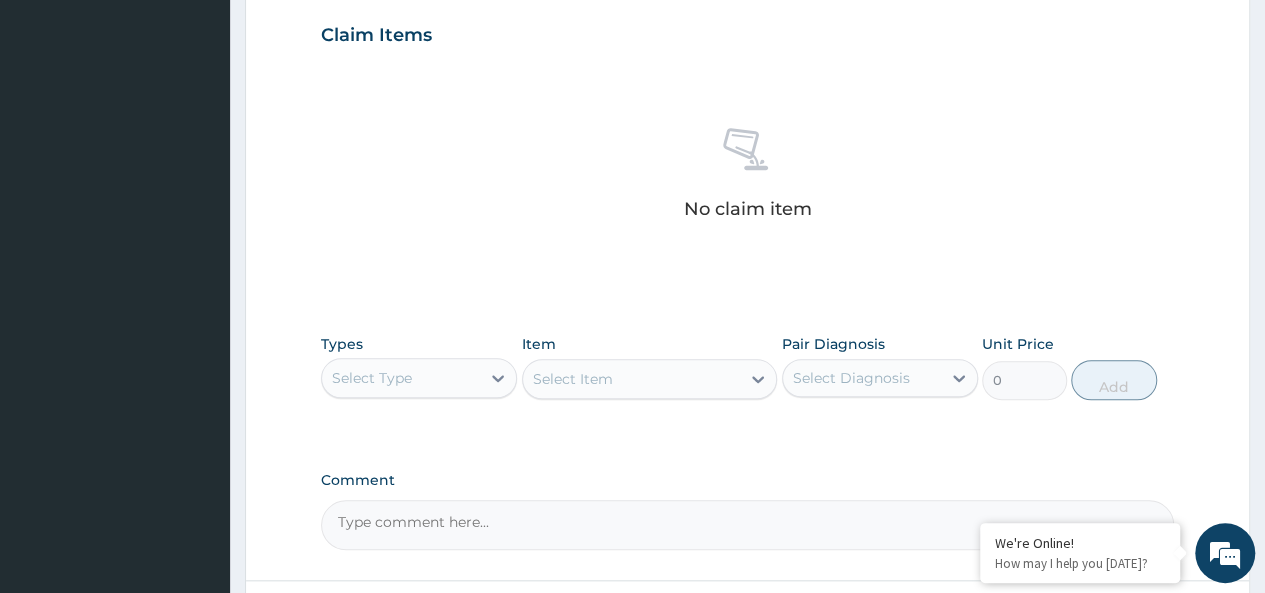 scroll, scrollTop: 751, scrollLeft: 0, axis: vertical 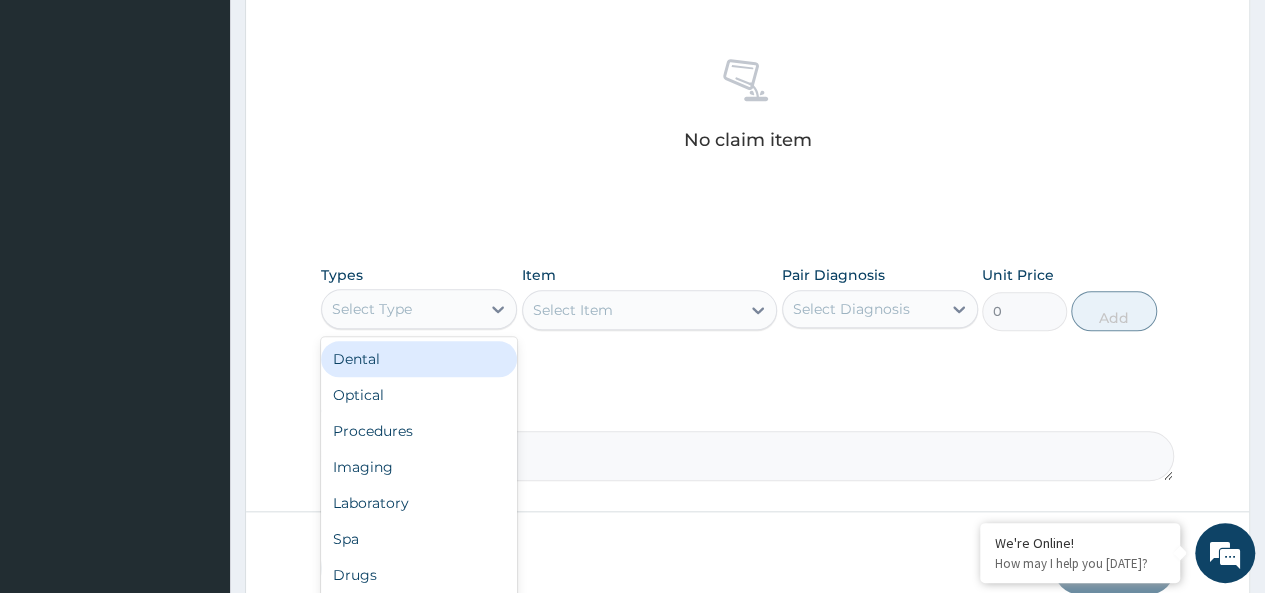 click on "Select Type" at bounding box center [401, 309] 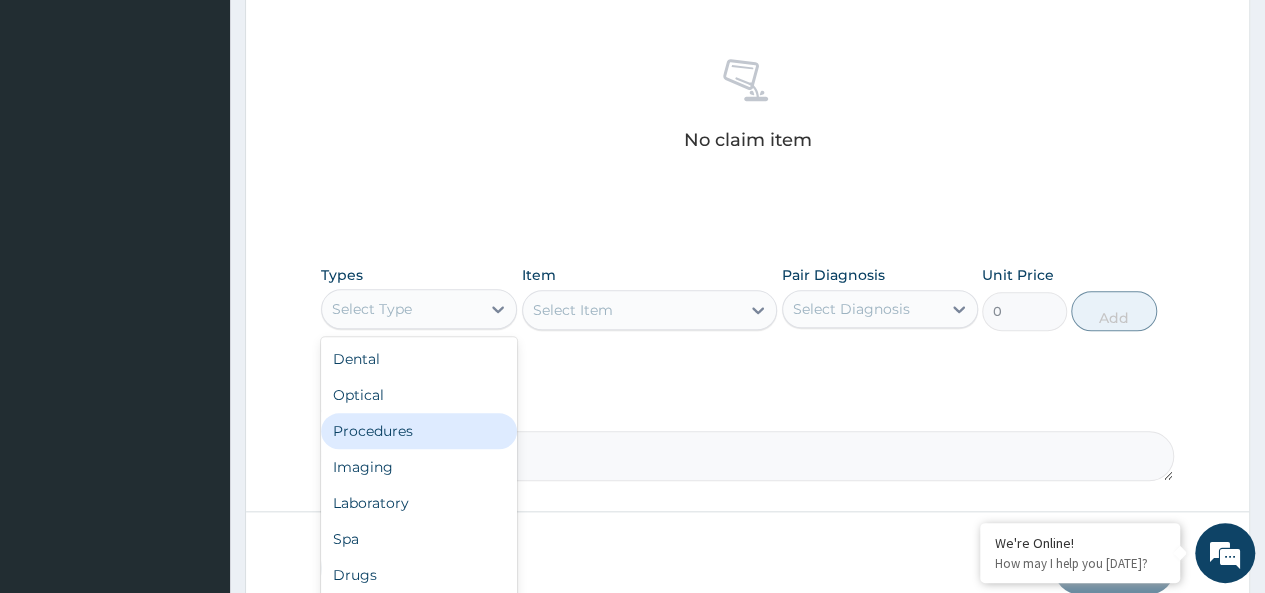 click on "Procedures" at bounding box center [419, 431] 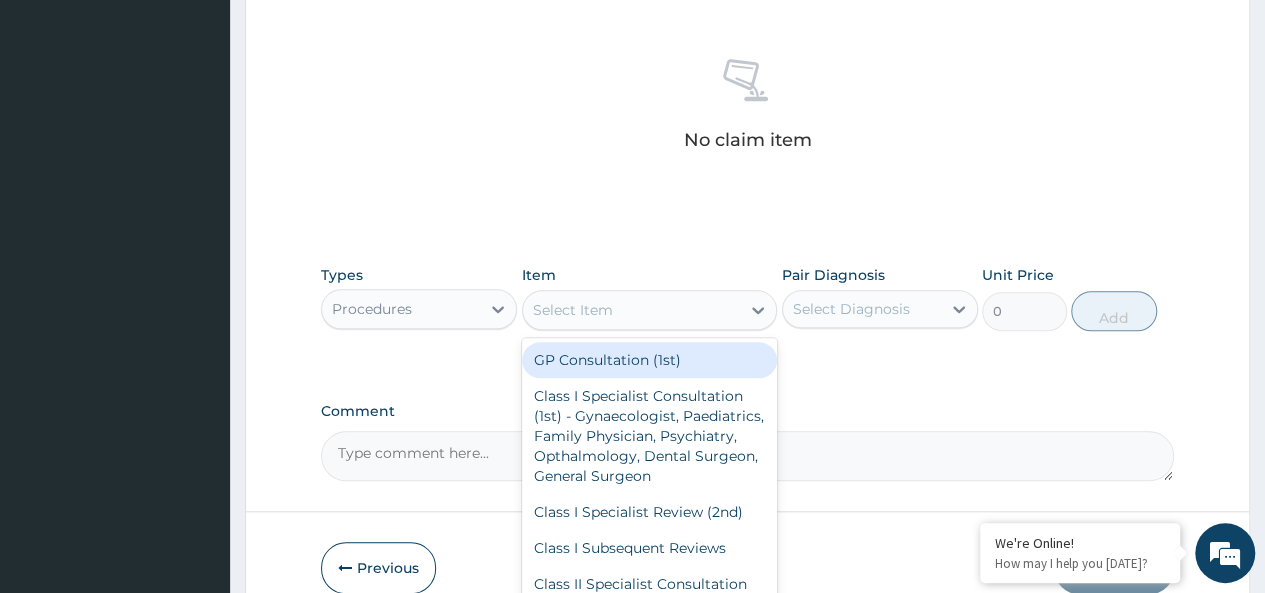 click on "Select Item" at bounding box center [632, 310] 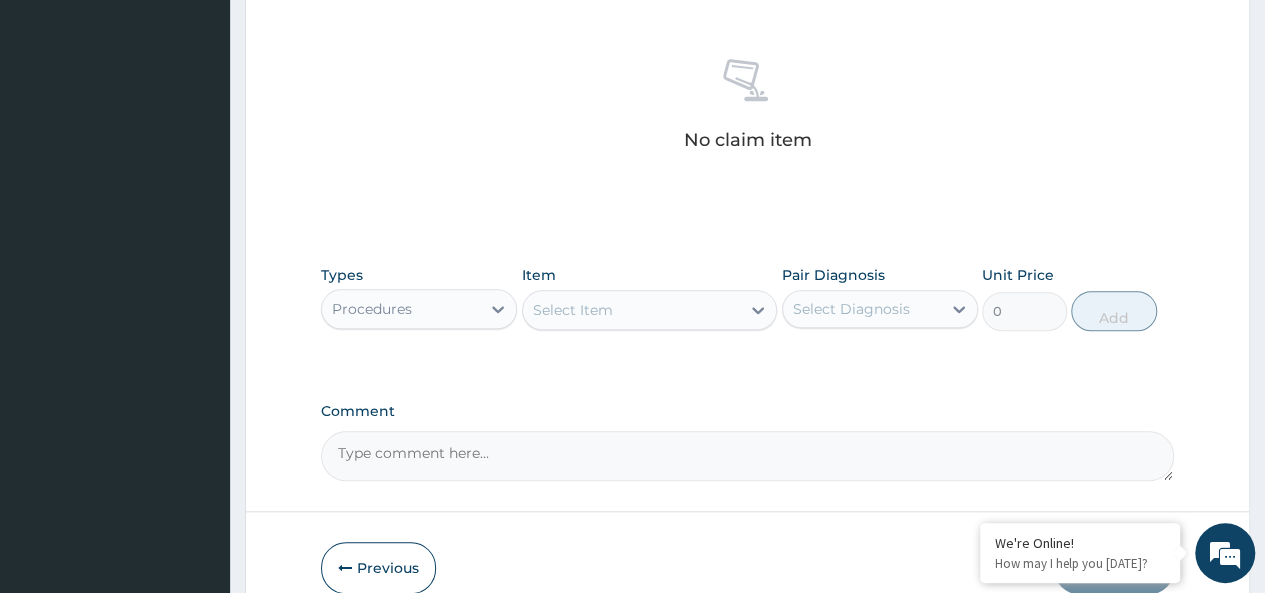 click on "Select Item" at bounding box center [632, 310] 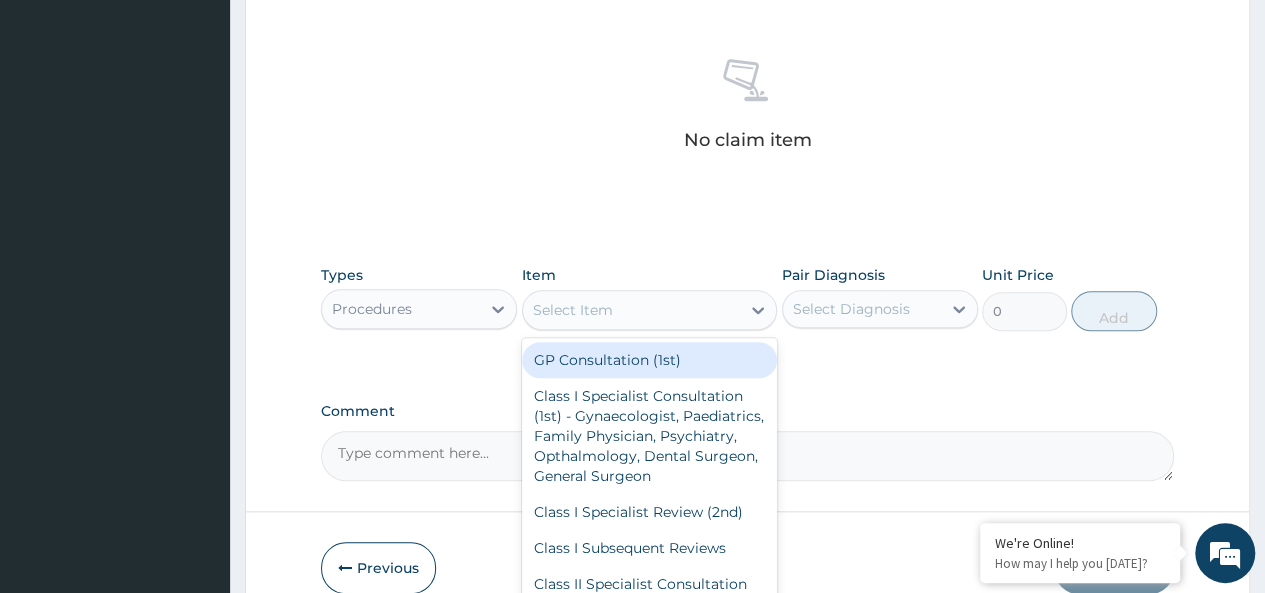 click on "Select Item" at bounding box center [632, 310] 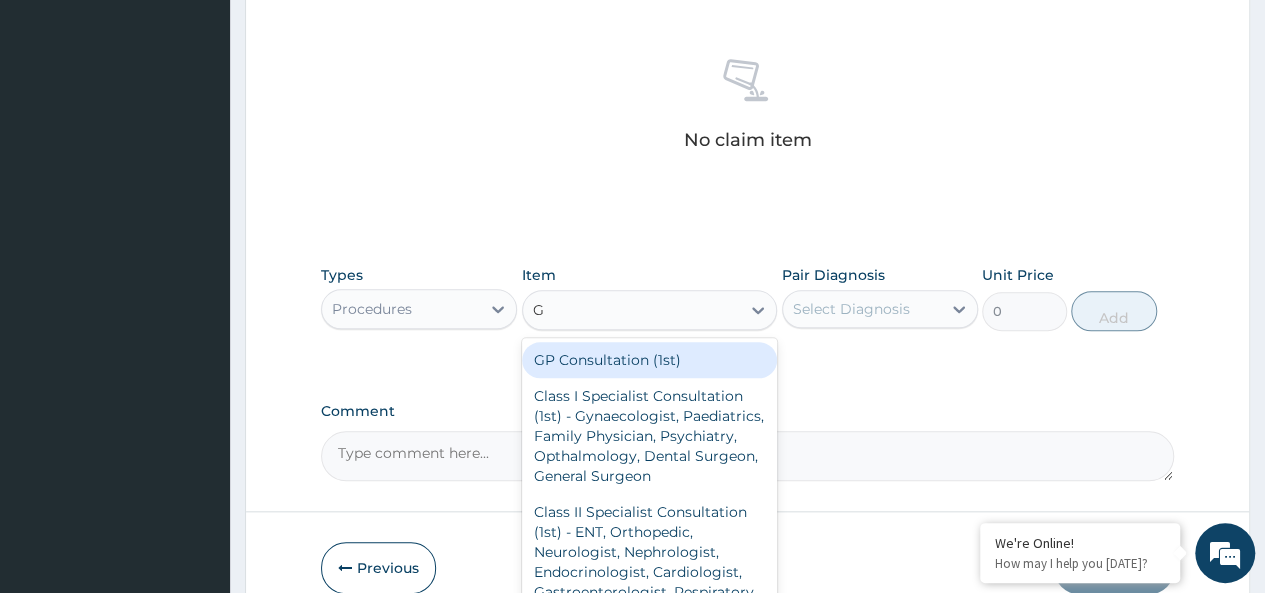 type on "GP" 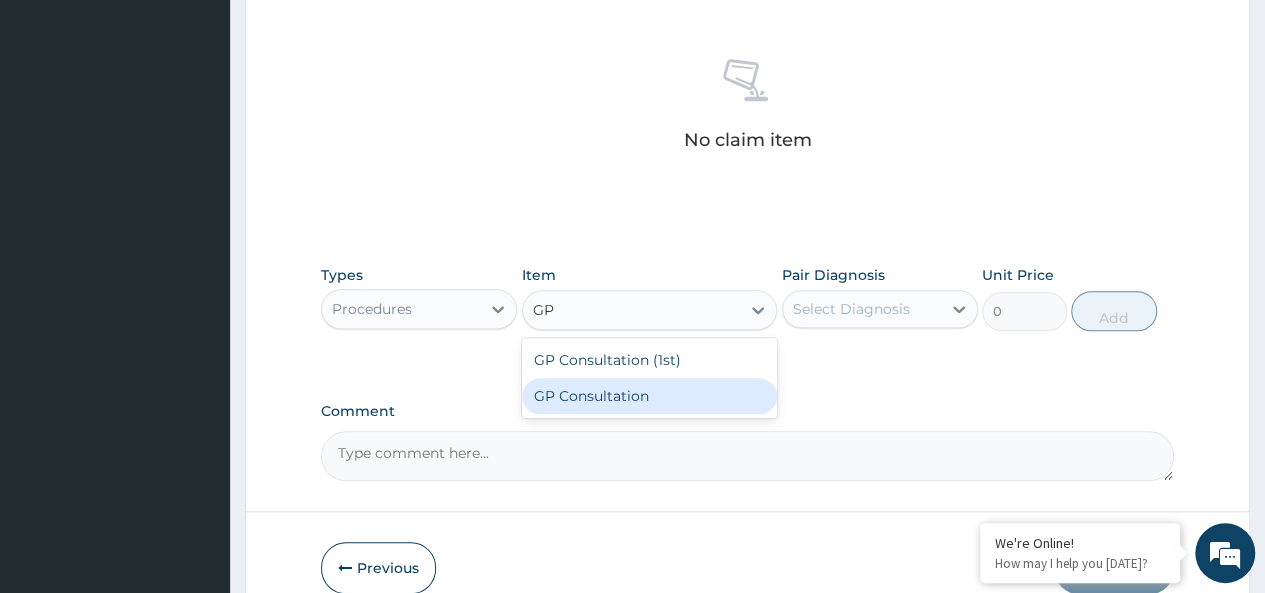 click on "GP Consultation" at bounding box center (650, 396) 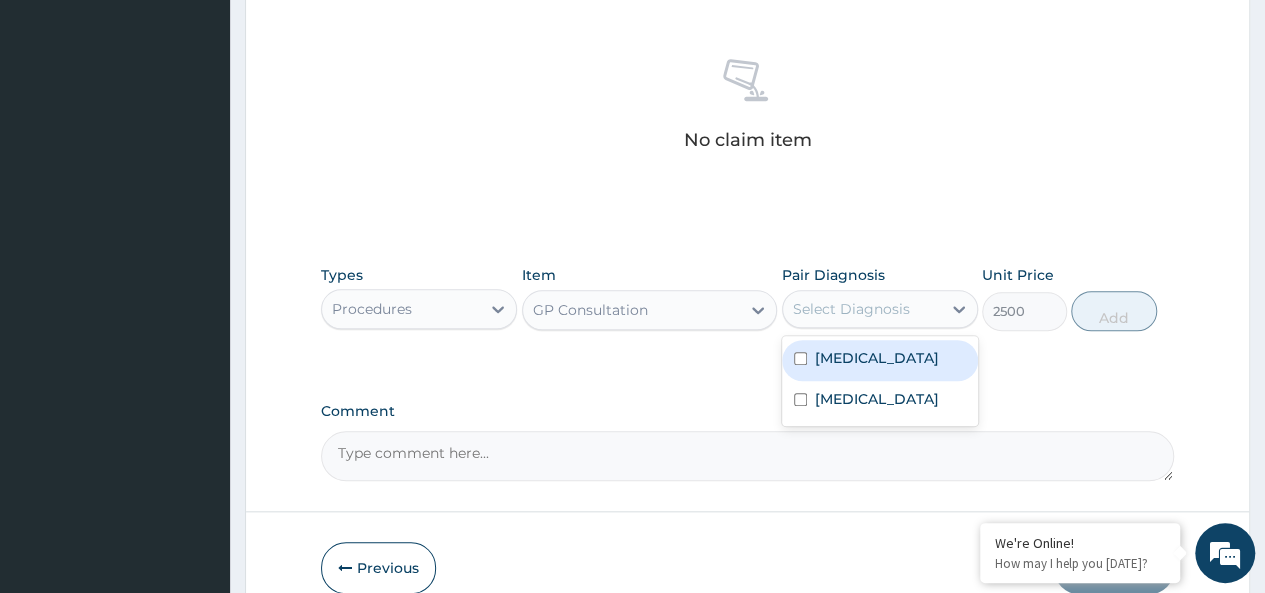 click on "Select Diagnosis" at bounding box center [851, 309] 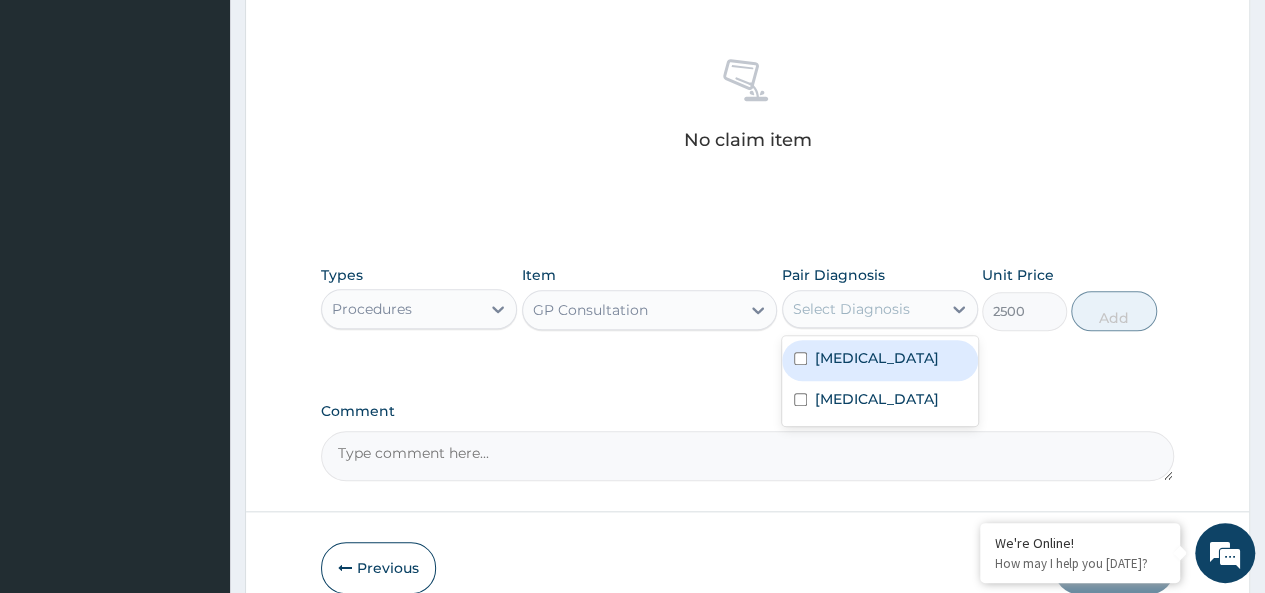 click on "[MEDICAL_DATA]" at bounding box center (877, 358) 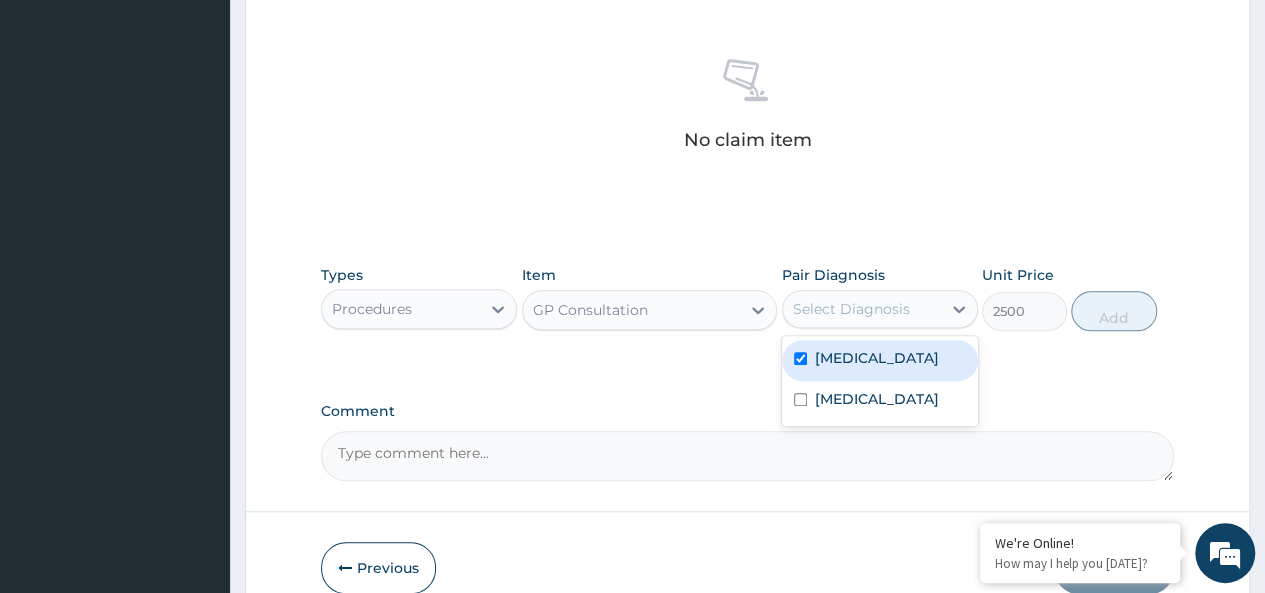 checkbox on "true" 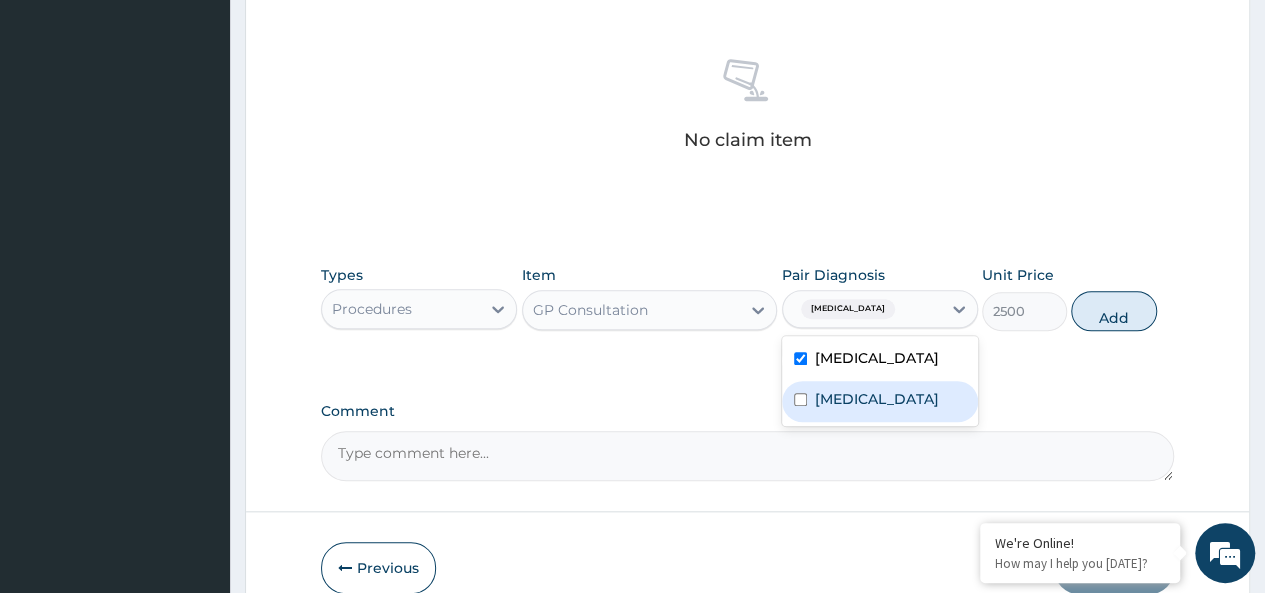 click on "[MEDICAL_DATA]" at bounding box center (877, 399) 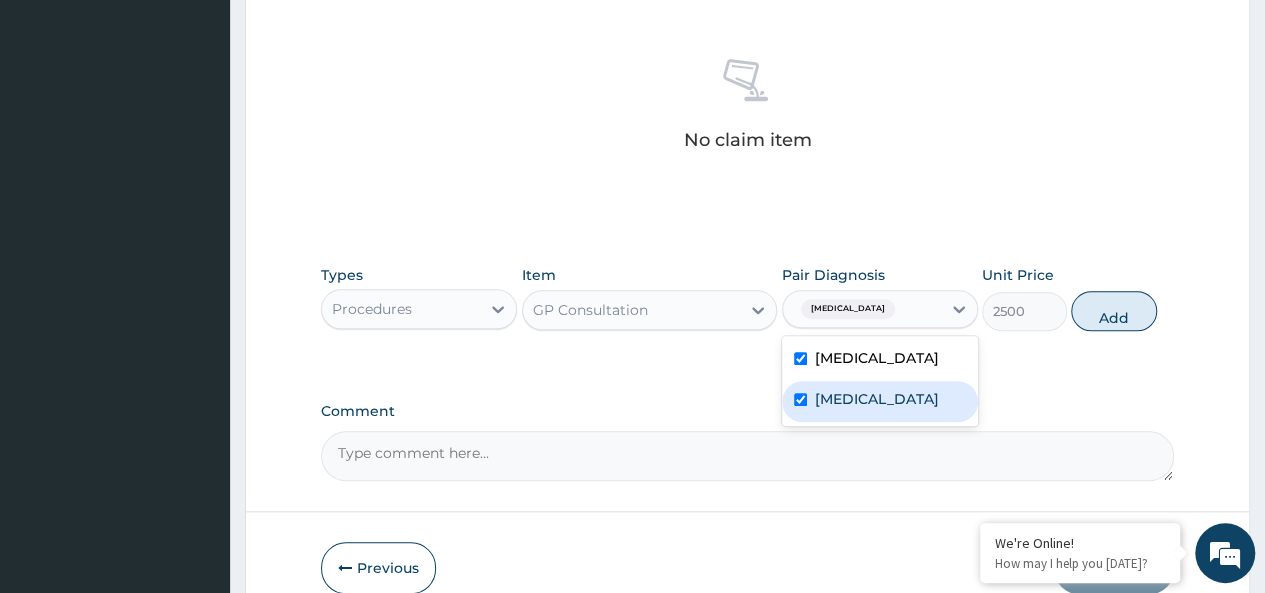 checkbox on "true" 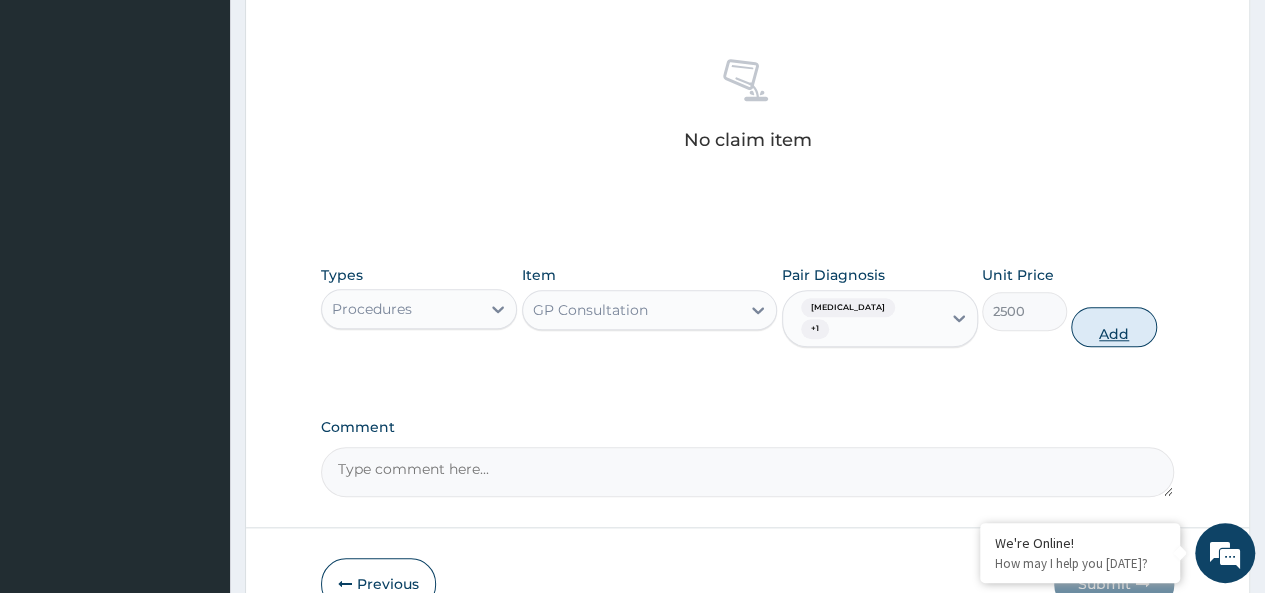 click on "Add" at bounding box center [1113, 327] 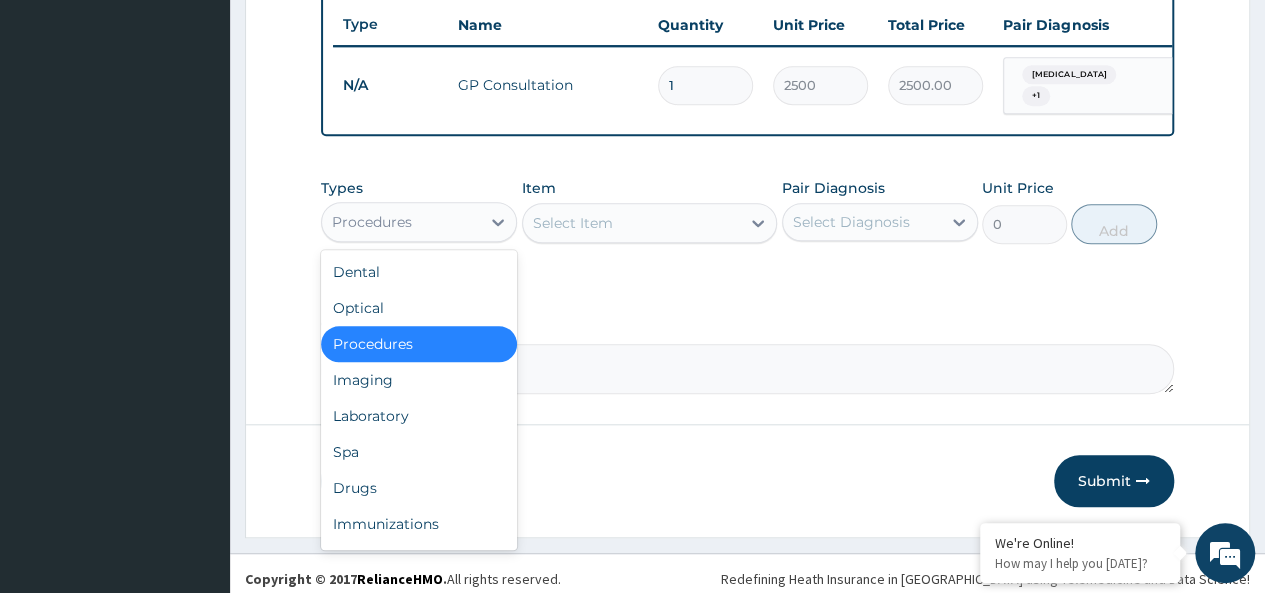 click on "Procedures" at bounding box center (401, 222) 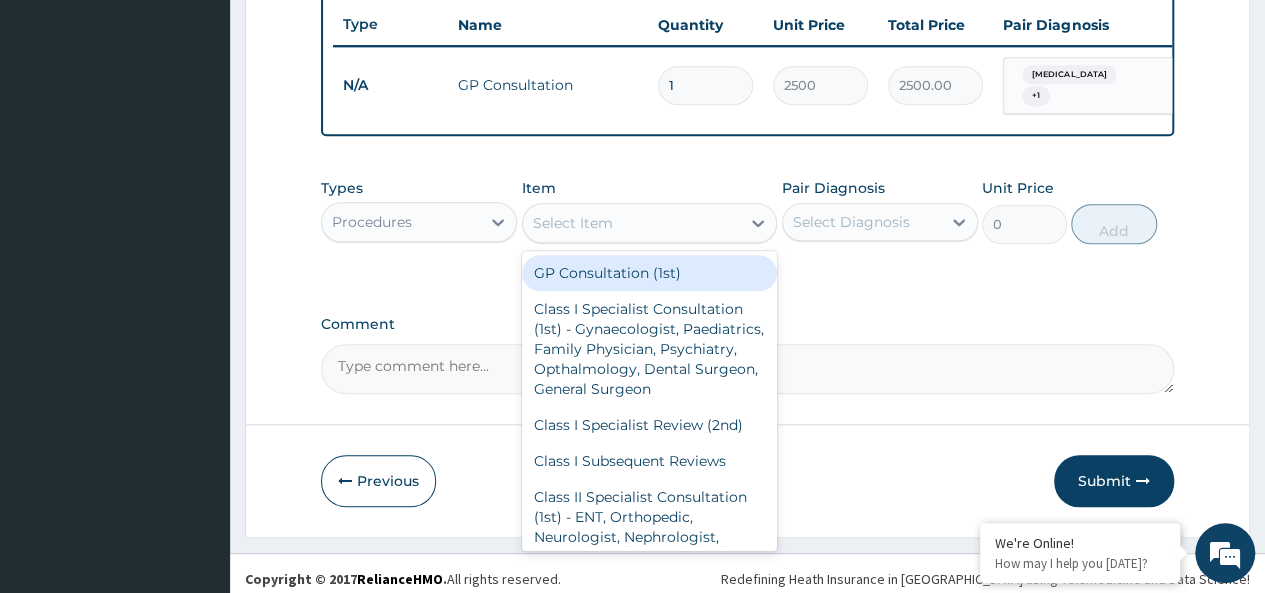 click on "Select Item" at bounding box center (632, 223) 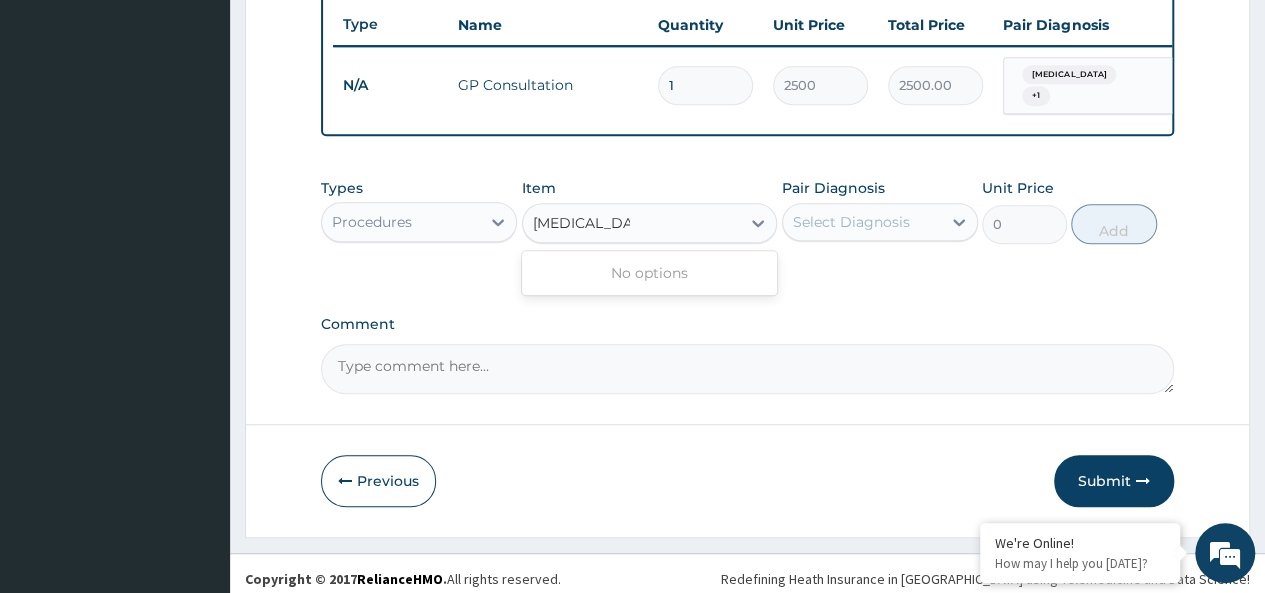 type on "[MEDICAL_DATA]" 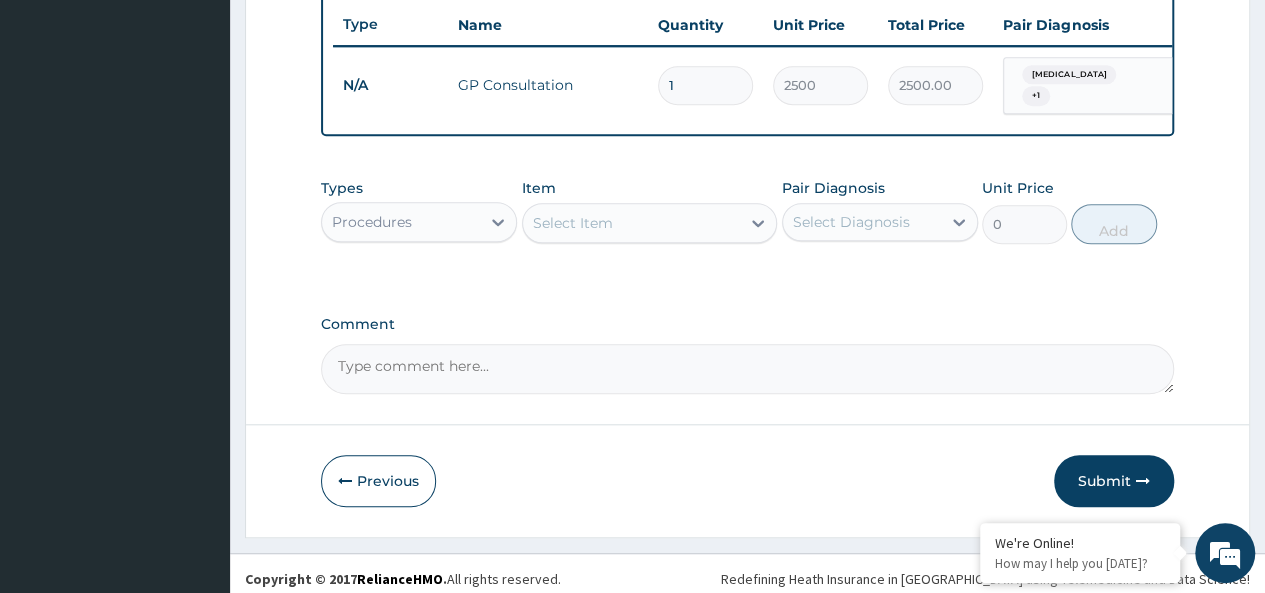 click on "PA Code / Prescription Code Enter Code(Secondary Care Only) Encounter Date [DATE] Important Notice Please enter PA codes before entering items that are not attached to a PA code   All diagnoses entered must be linked to a claim item. Diagnosis & Claim Items that are visible but inactive cannot be edited because they were imported from an already approved PA code. Diagnosis [MEDICAL_DATA] Confirmed [MEDICAL_DATA] Confirmed NB: All diagnosis must be linked to a claim item Claim Items Type Name Quantity Unit Price Total Price Pair Diagnosis Actions N/A GP Consultation 1 2500 2500.00 [MEDICAL_DATA]  + 1 Delete Types Procedures Item Select Item Pair Diagnosis Select Diagnosis Unit Price 0 Add Comment" at bounding box center (747, -83) 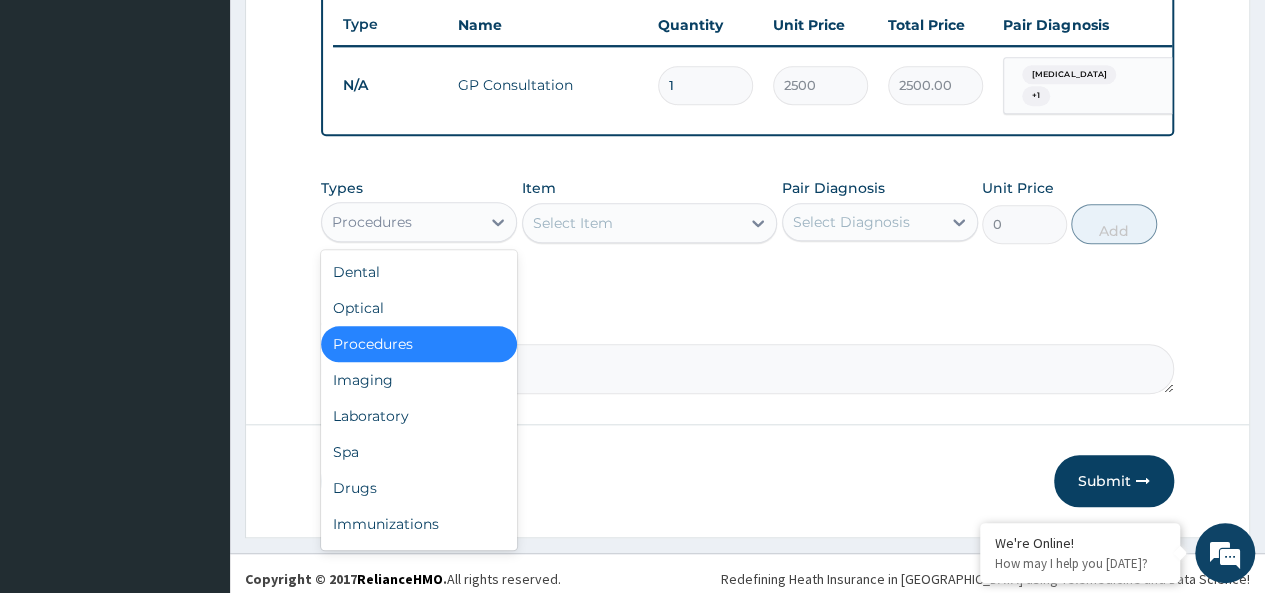 click on "Procedures" at bounding box center (401, 222) 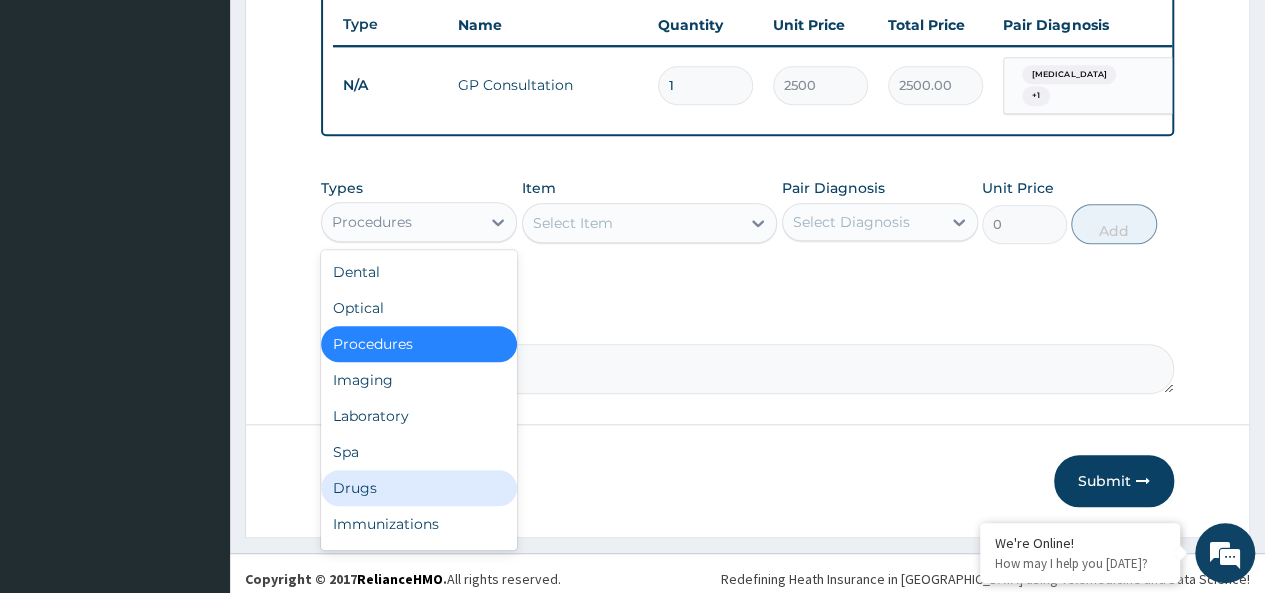 click on "Drugs" at bounding box center [419, 488] 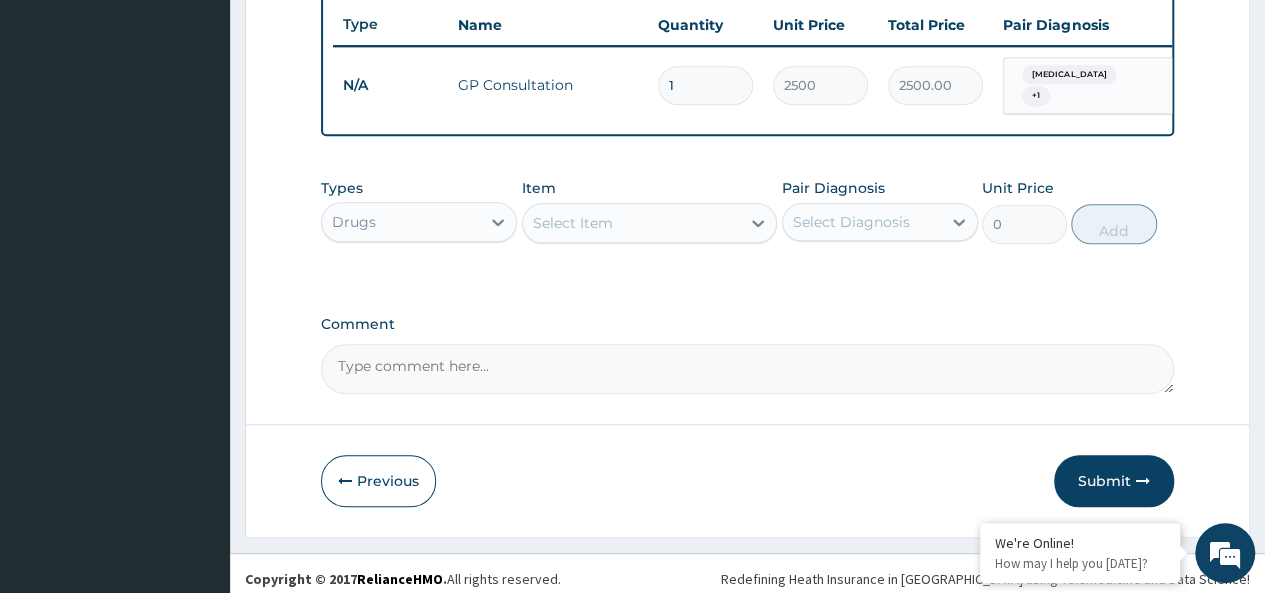 click on "Previous   Submit" at bounding box center (747, 481) 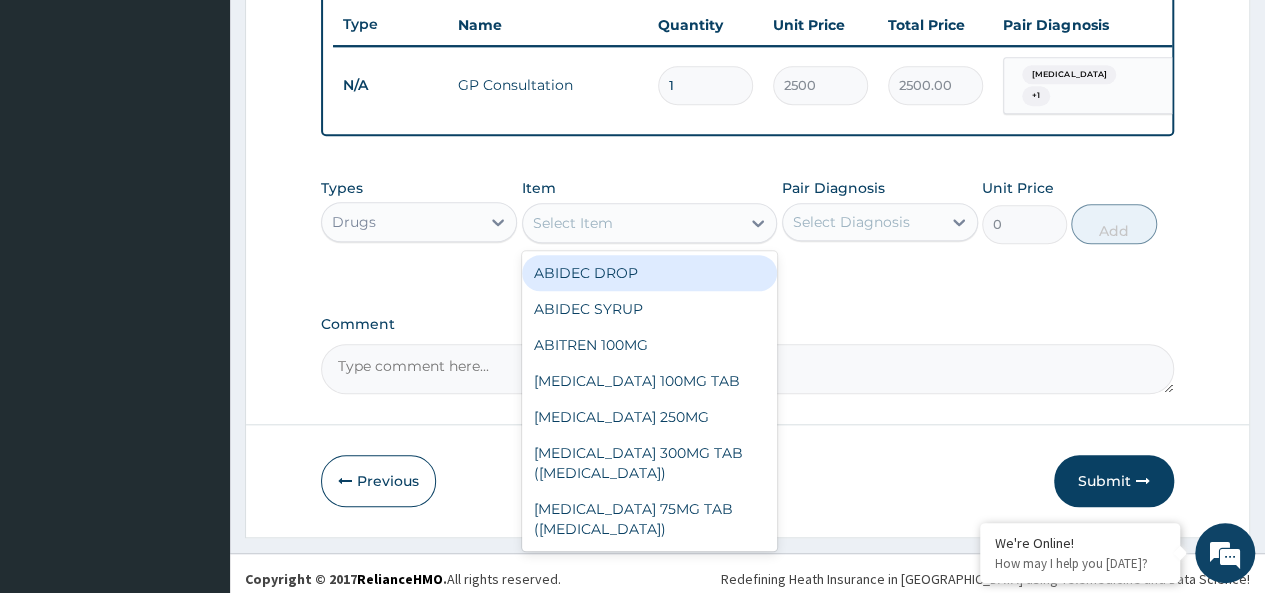 click on "Select Item" at bounding box center (632, 223) 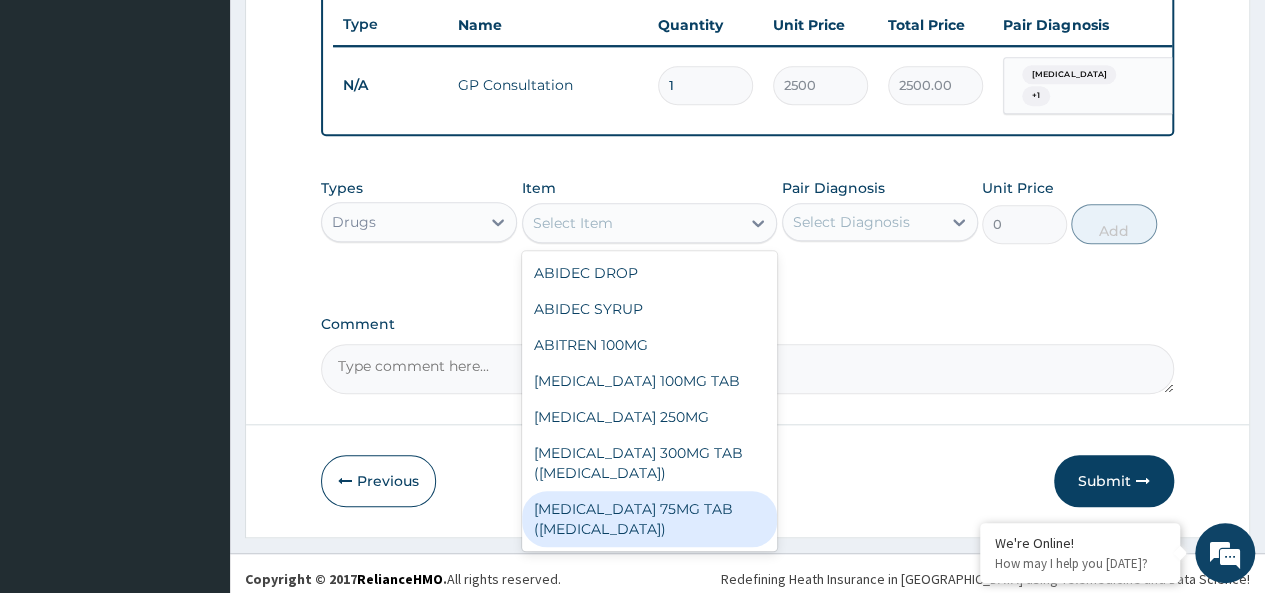 scroll, scrollTop: 40, scrollLeft: 0, axis: vertical 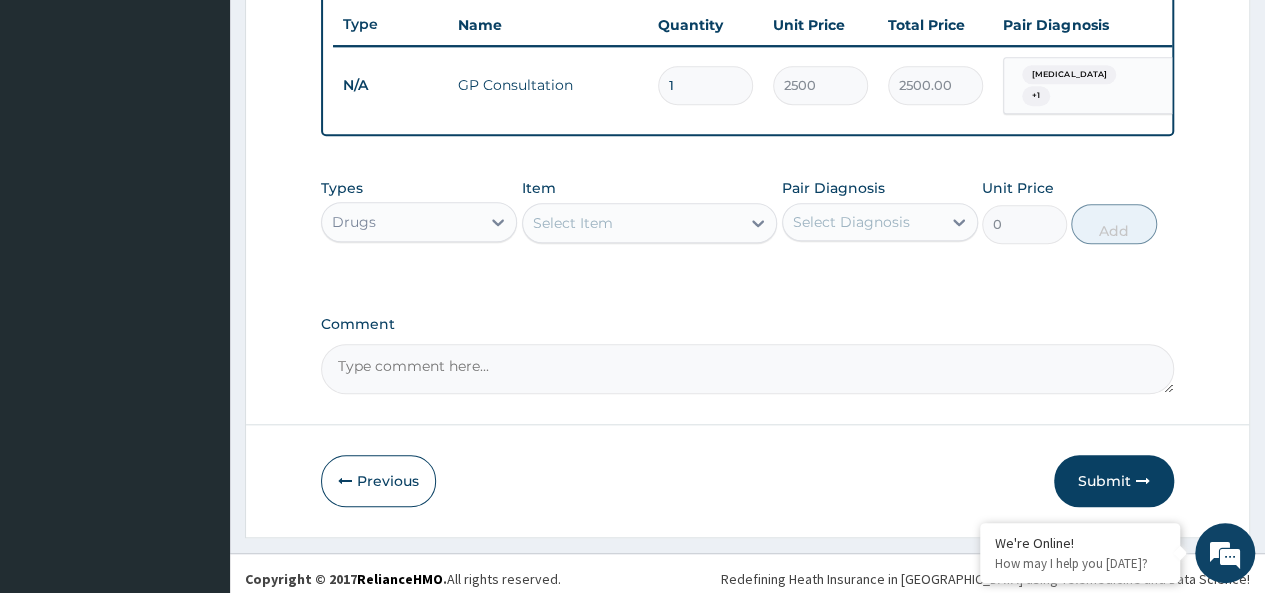 click on "Select Item" at bounding box center [632, 223] 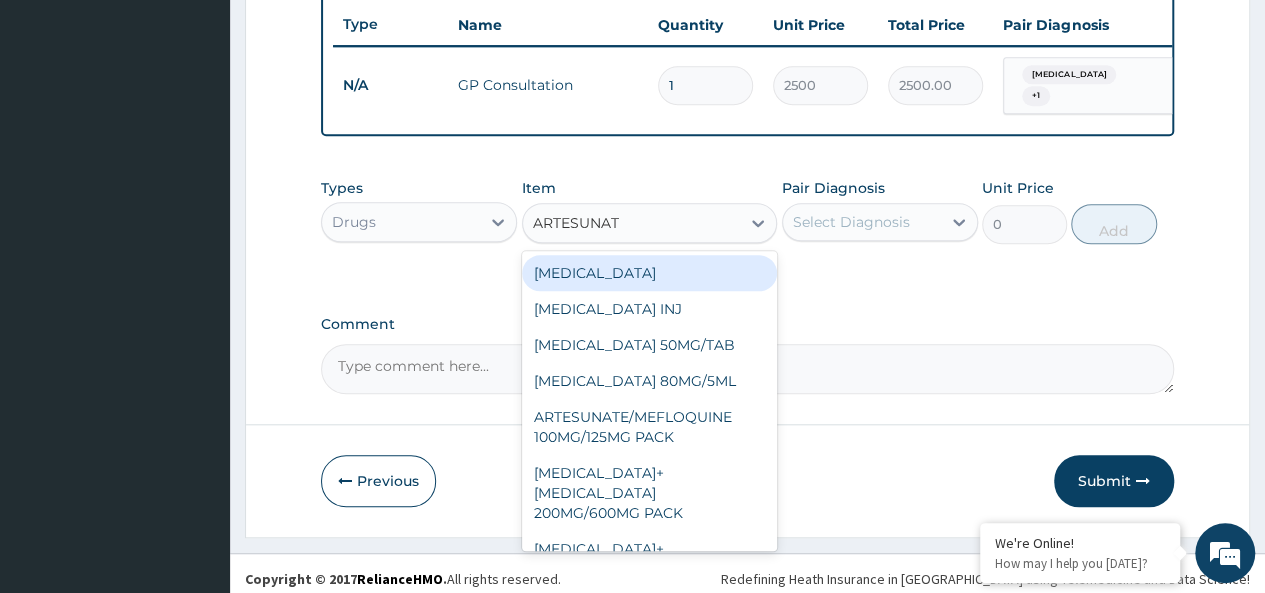 type on "[MEDICAL_DATA]" 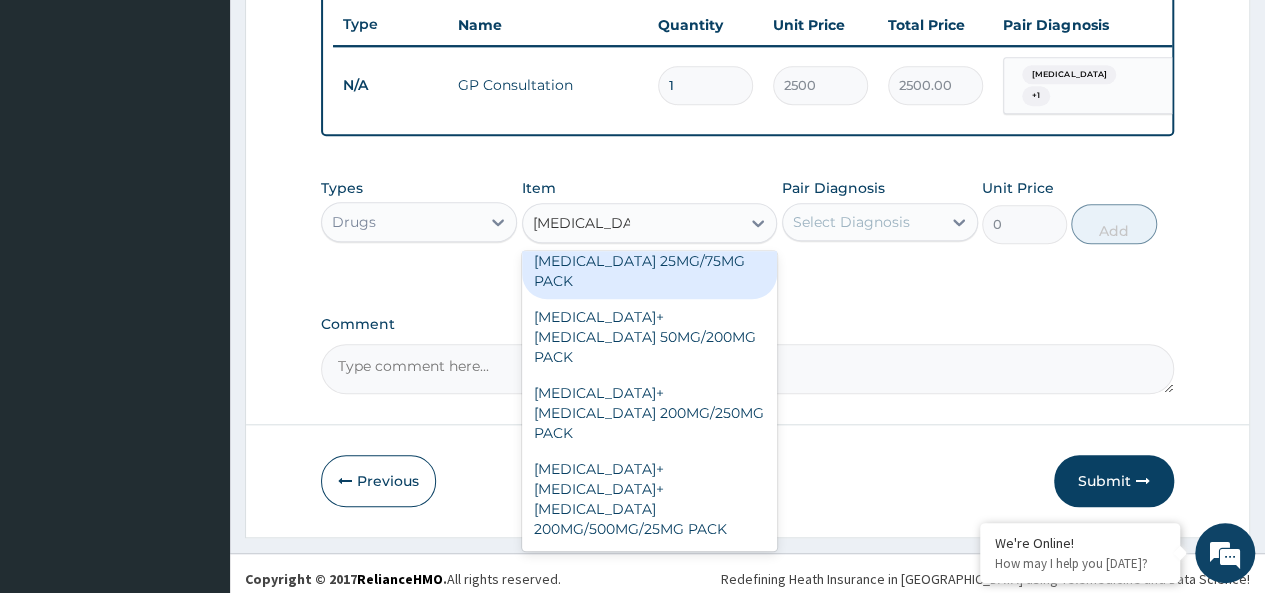 scroll, scrollTop: 311, scrollLeft: 0, axis: vertical 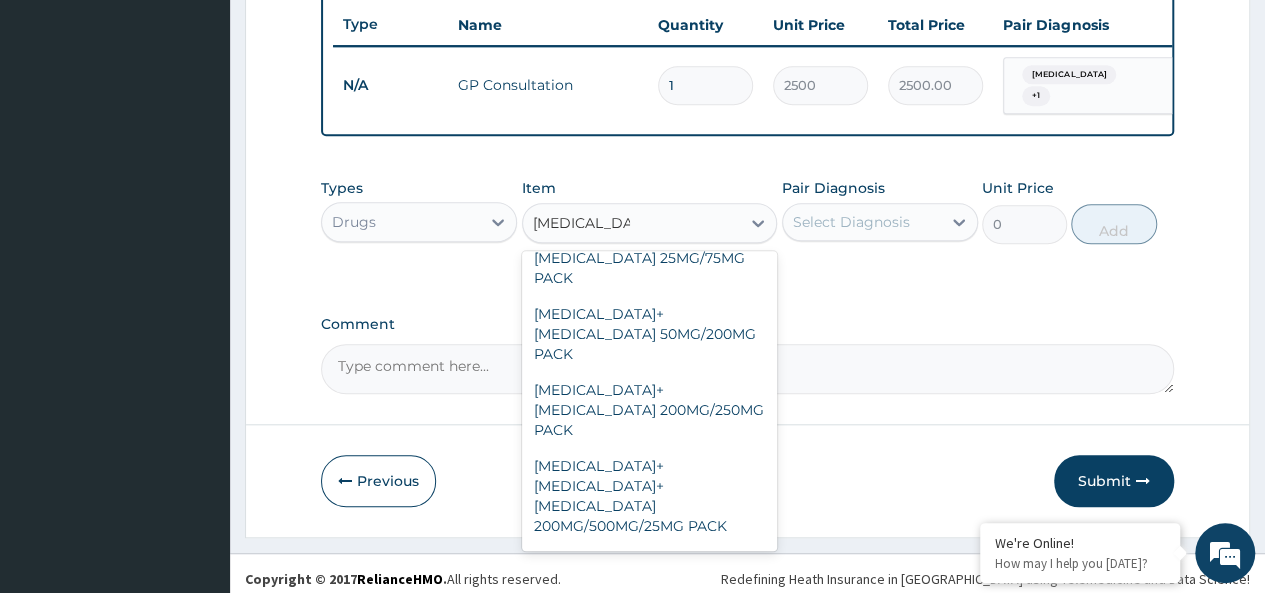 click on "[MEDICAL_DATA] IV 120mg" at bounding box center (650, 634) 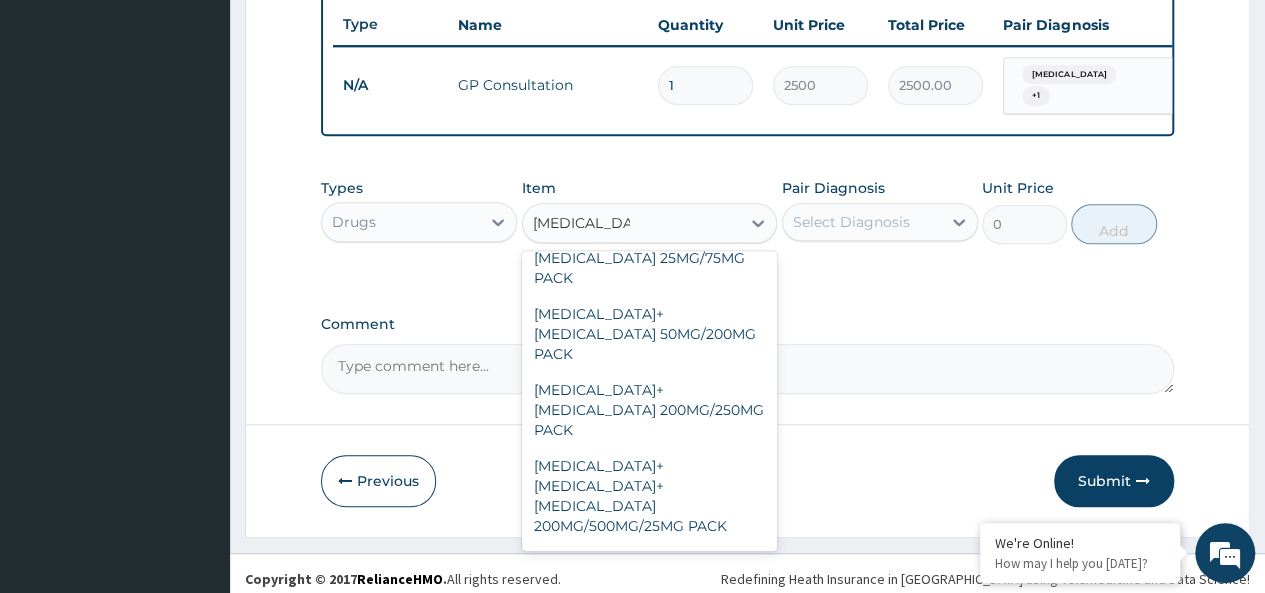 type 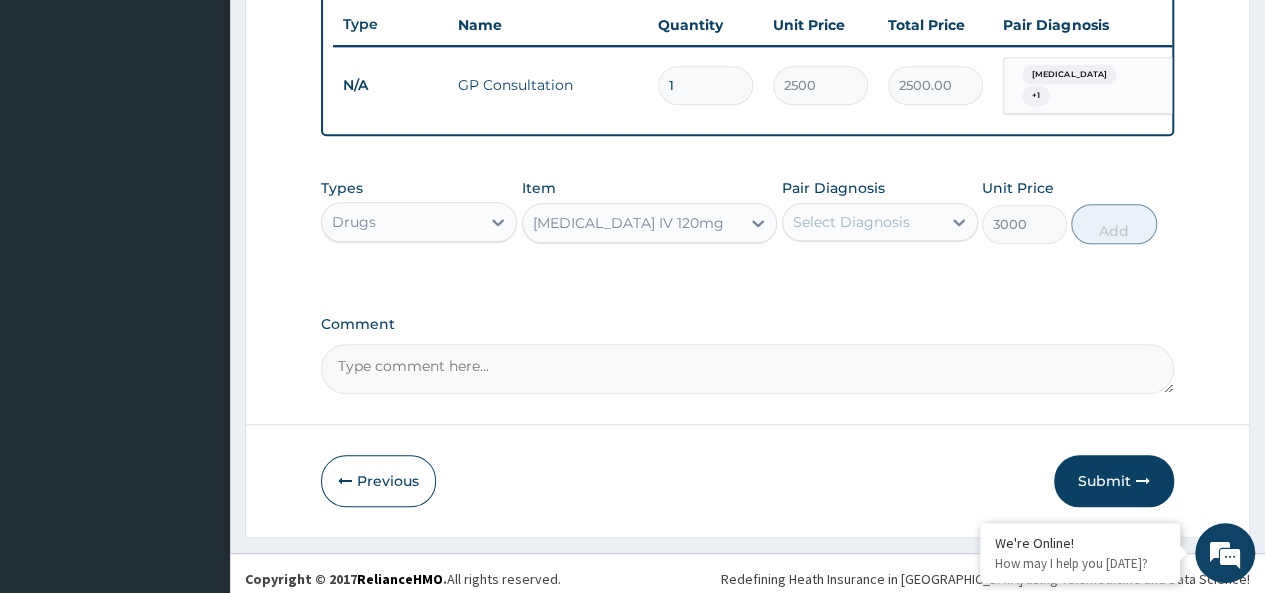 click on "Select Diagnosis" at bounding box center (851, 222) 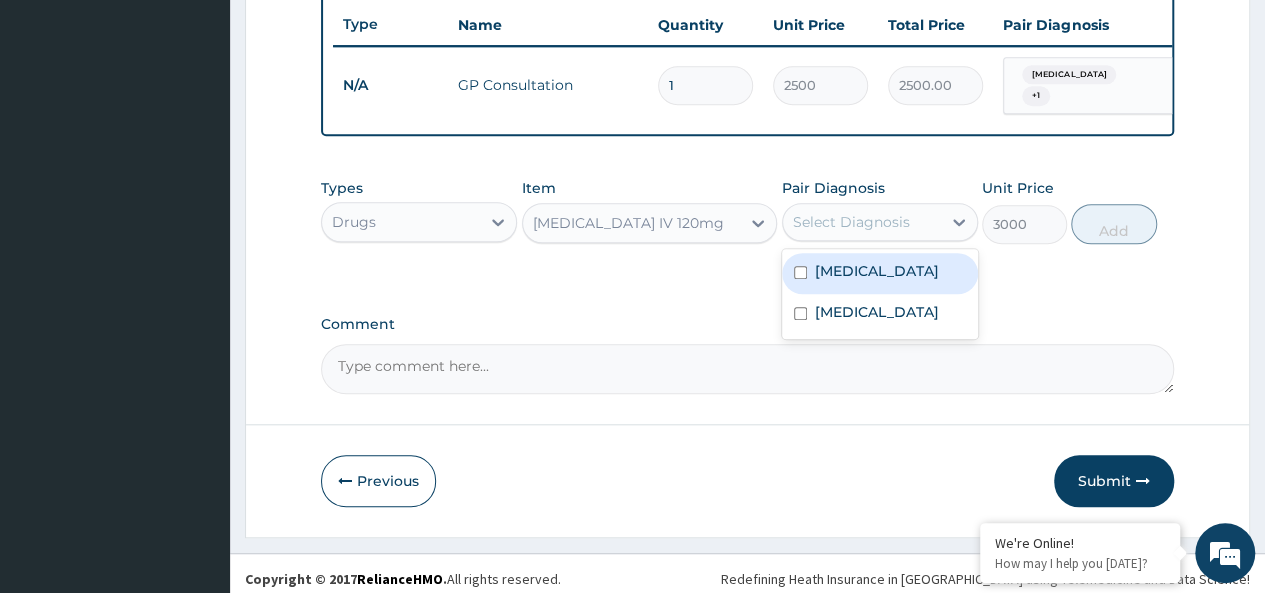 click on "[MEDICAL_DATA]" at bounding box center (877, 271) 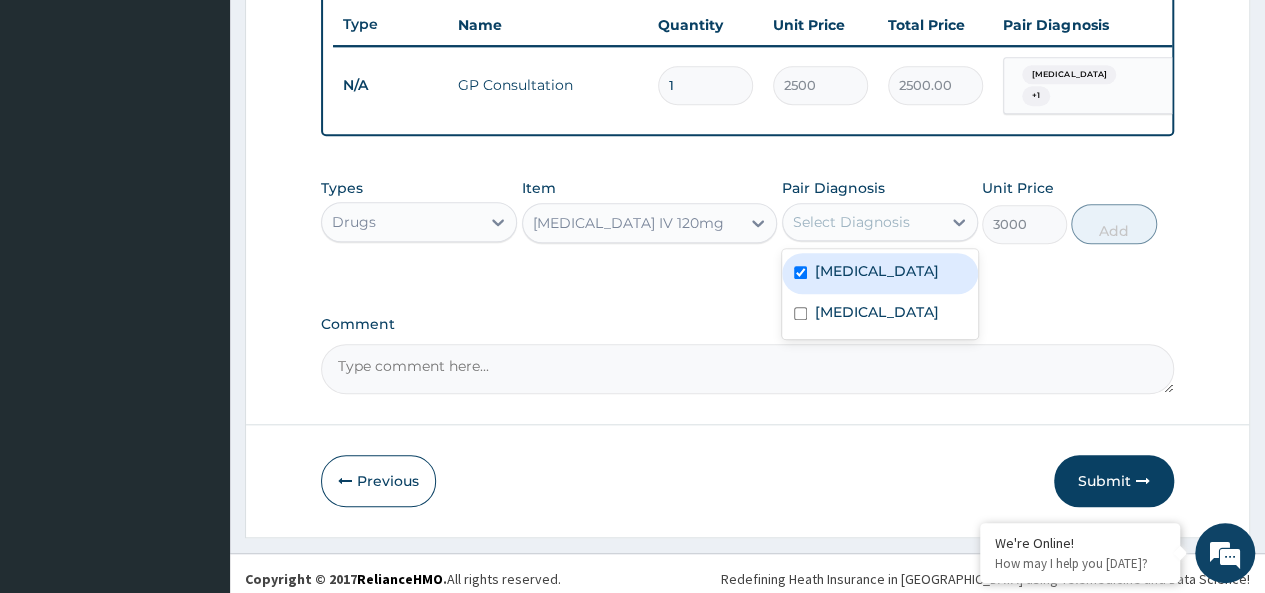 checkbox on "true" 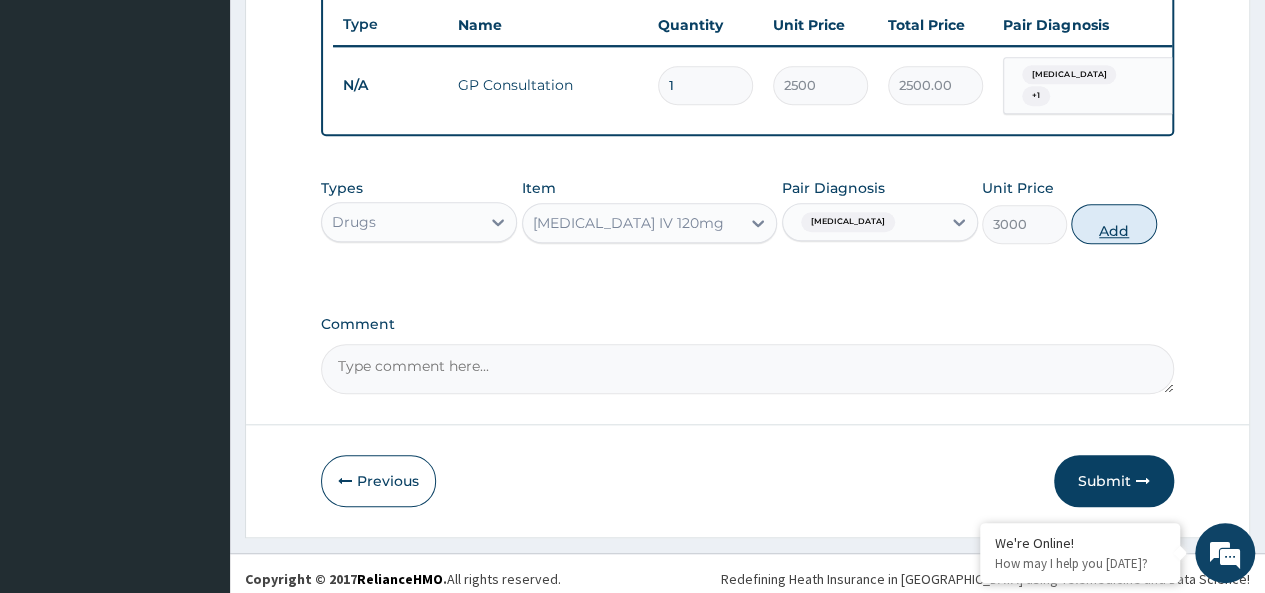 click on "Add" at bounding box center [1113, 224] 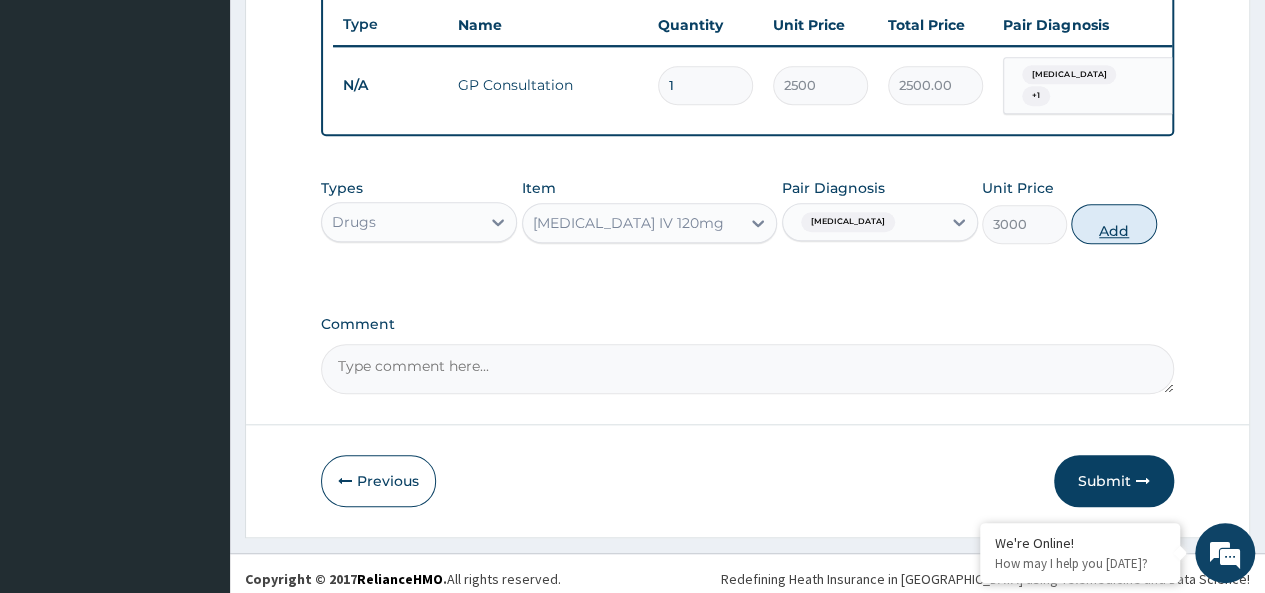 type on "0" 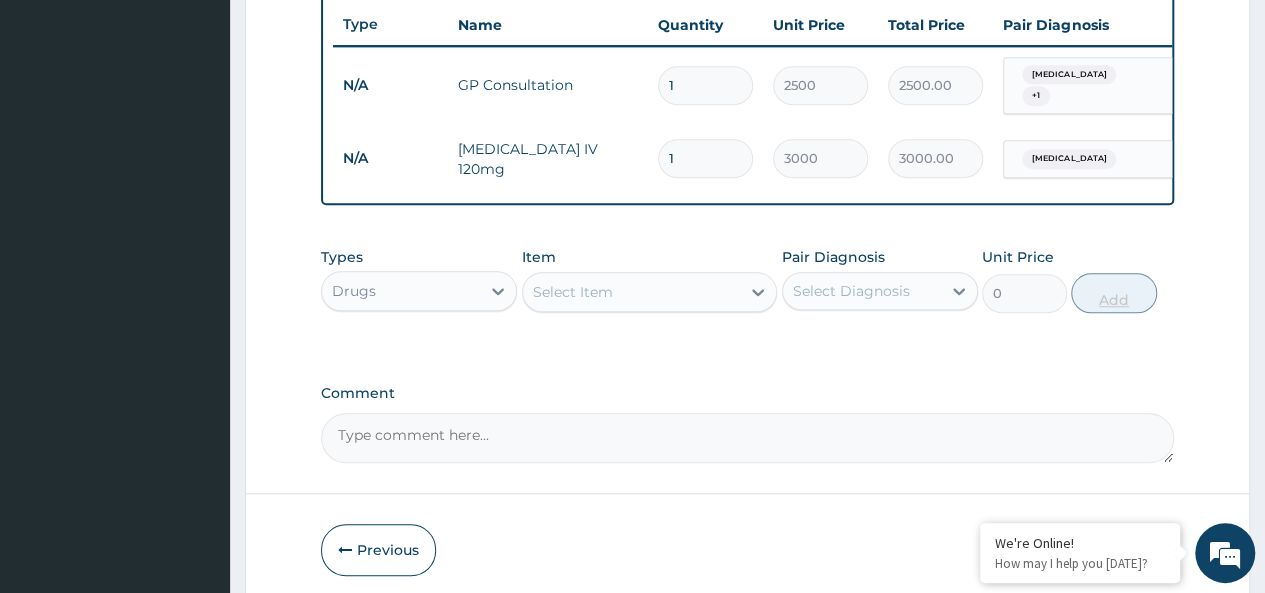 click on "PA Code / Prescription Code Enter Code(Secondary Care Only) Encounter Date [DATE] Important Notice Please enter PA codes before entering items that are not attached to a PA code   All diagnoses entered must be linked to a claim item. Diagnosis & Claim Items that are visible but inactive cannot be edited because they were imported from an already approved PA code. Diagnosis [MEDICAL_DATA] Confirmed [MEDICAL_DATA] Confirmed NB: All diagnosis must be linked to a claim item Claim Items Type Name Quantity Unit Price Total Price Pair Diagnosis Actions N/A GP Consultation 1 2500 2500.00 [MEDICAL_DATA]  + 1 Delete N/A [MEDICAL_DATA] IV 120mg  1 3000 3000.00 [MEDICAL_DATA] Delete Types Drugs Item Select Item Pair Diagnosis Select Diagnosis Unit Price 0 Add Comment" at bounding box center [747, -49] 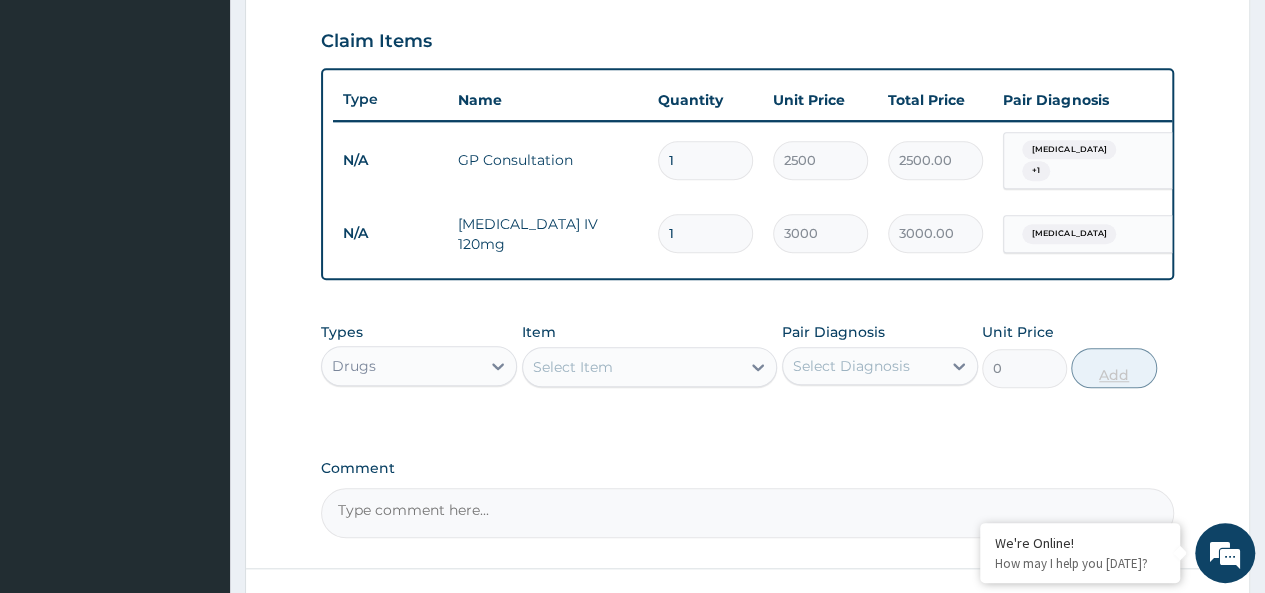 scroll, scrollTop: 671, scrollLeft: 0, axis: vertical 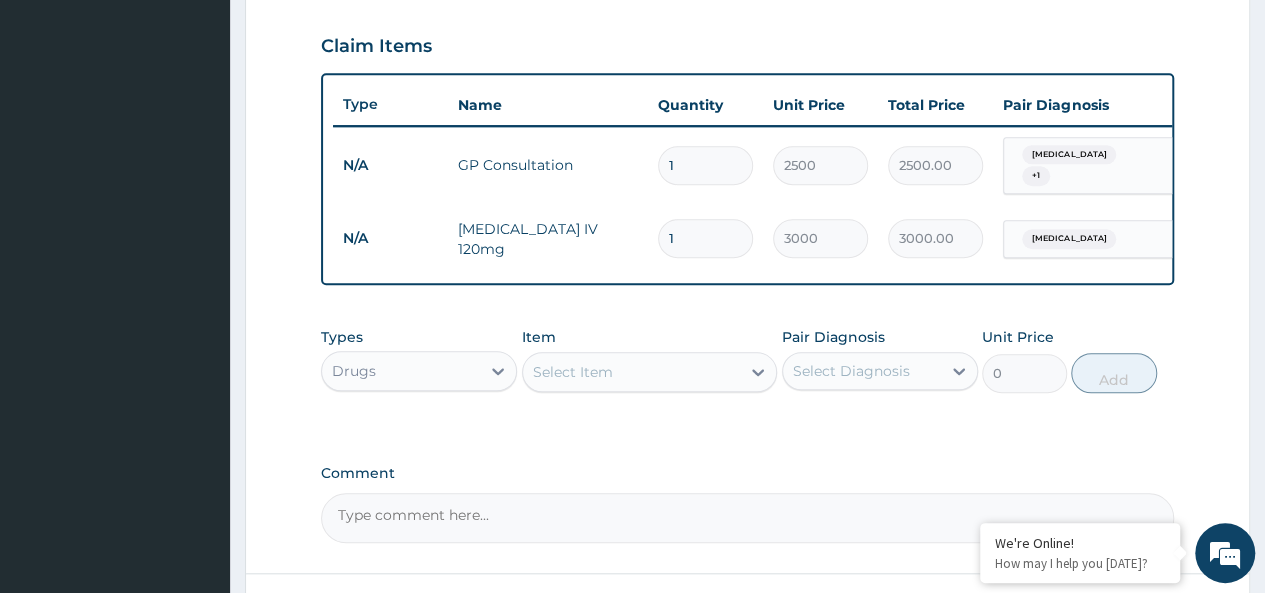 click on "1" at bounding box center (705, 238) 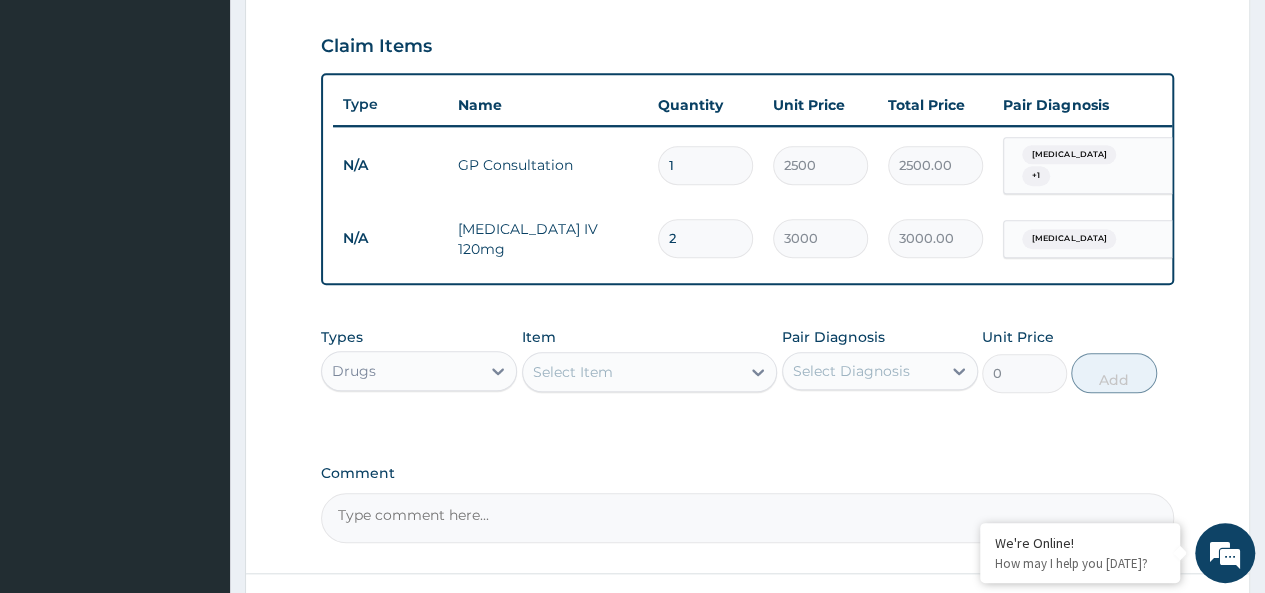 type on "6000.00" 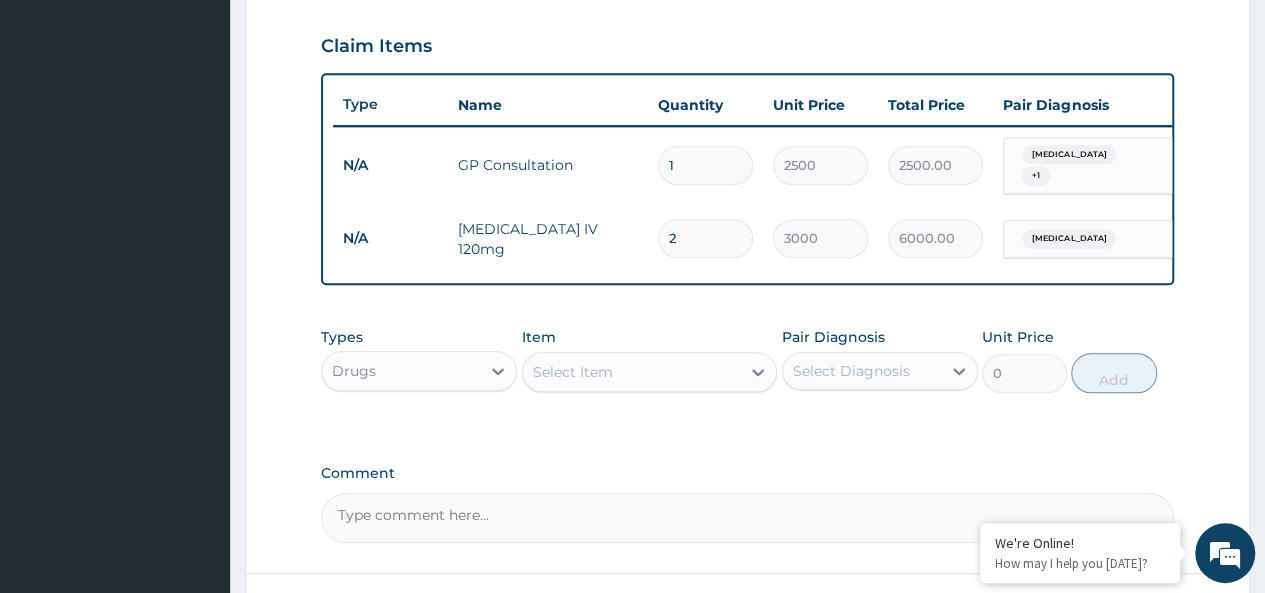 type on "3" 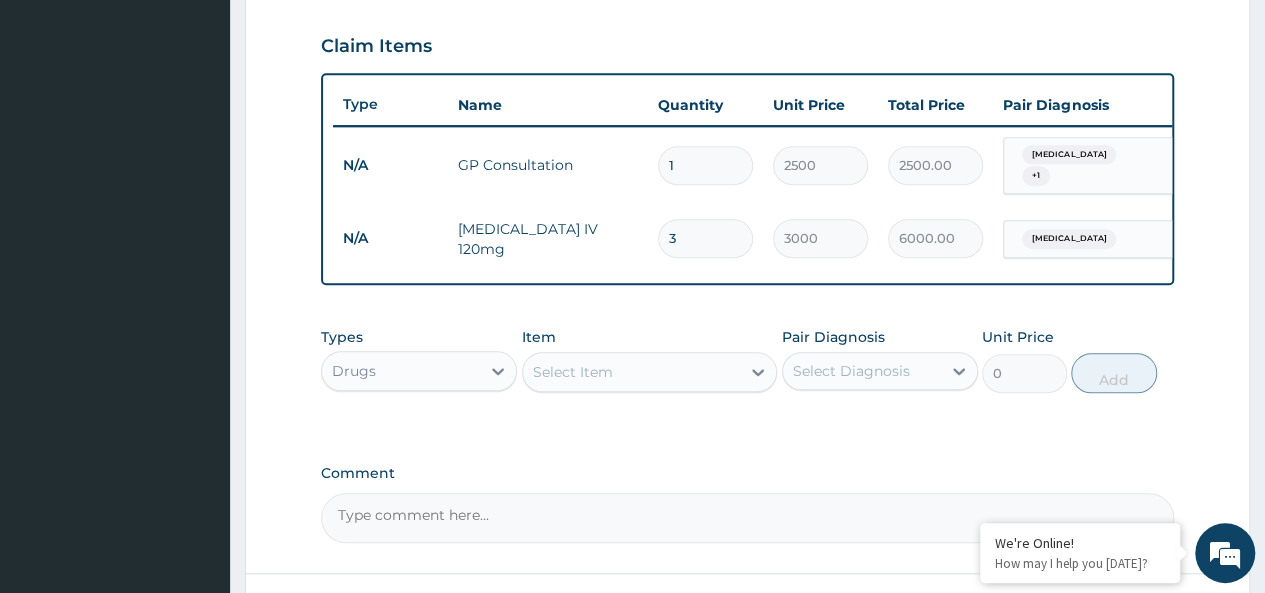 type on "9000.00" 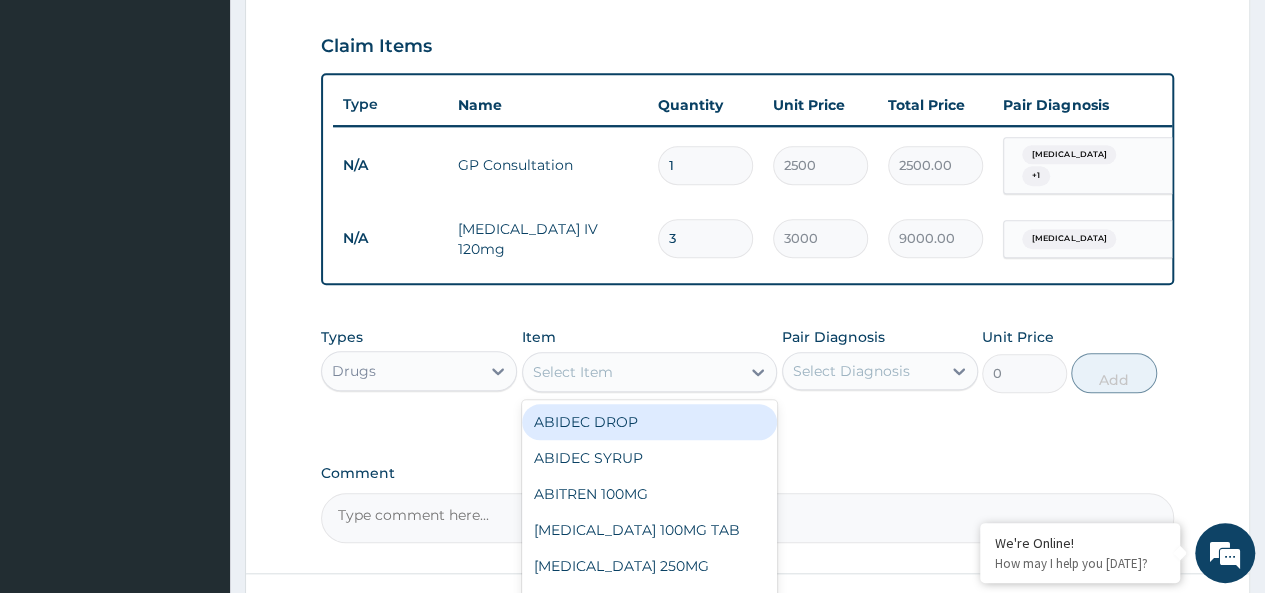 click on "Select Item" at bounding box center (632, 372) 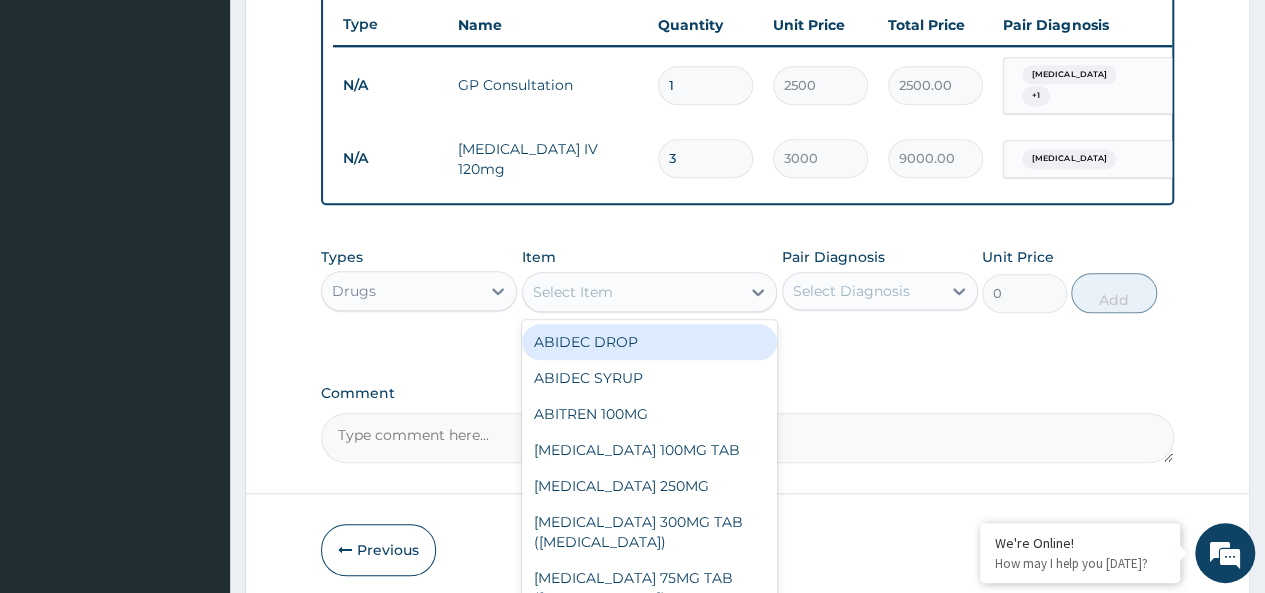 scroll, scrollTop: 818, scrollLeft: 0, axis: vertical 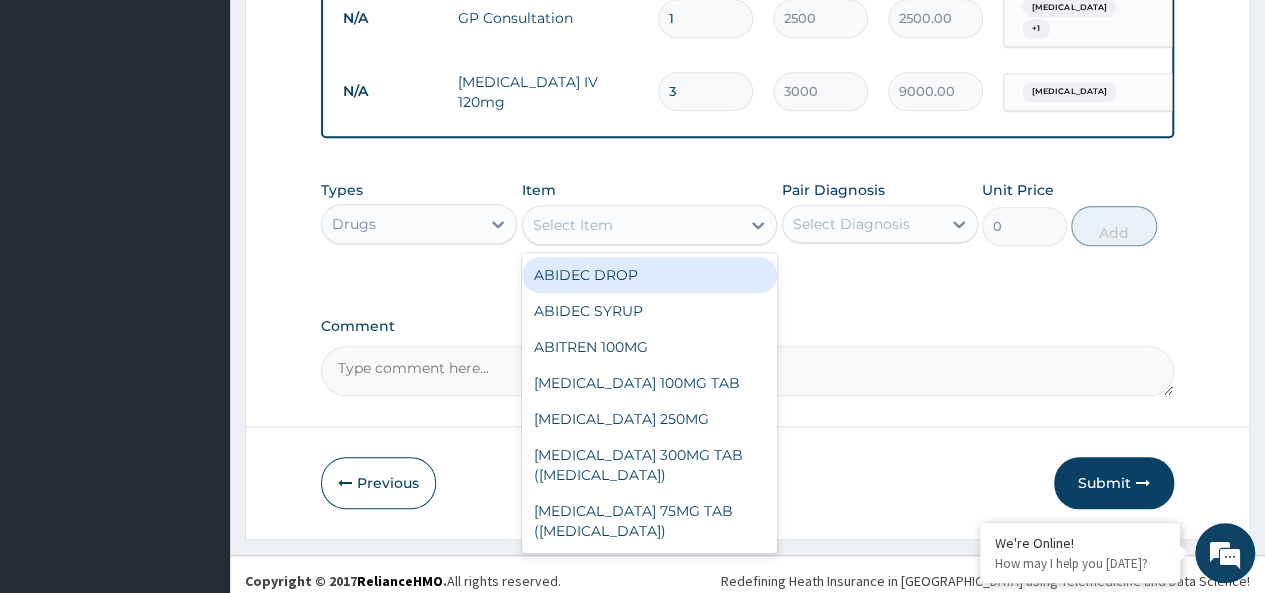 click on "Select Item" at bounding box center [632, 225] 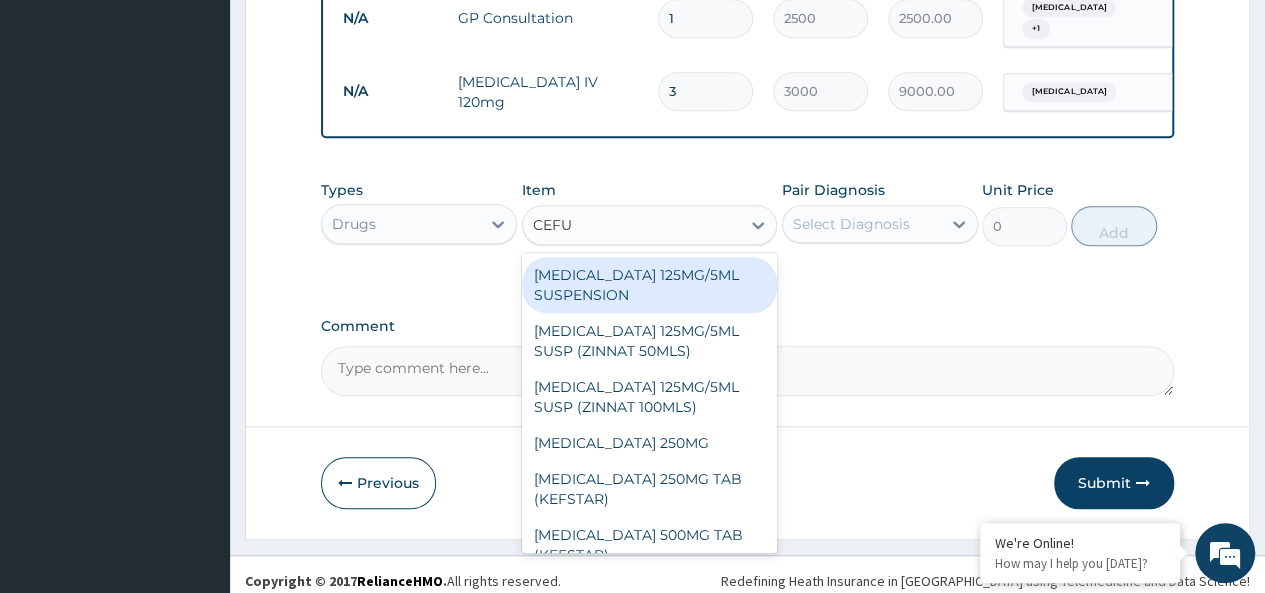 type on "CEFUR" 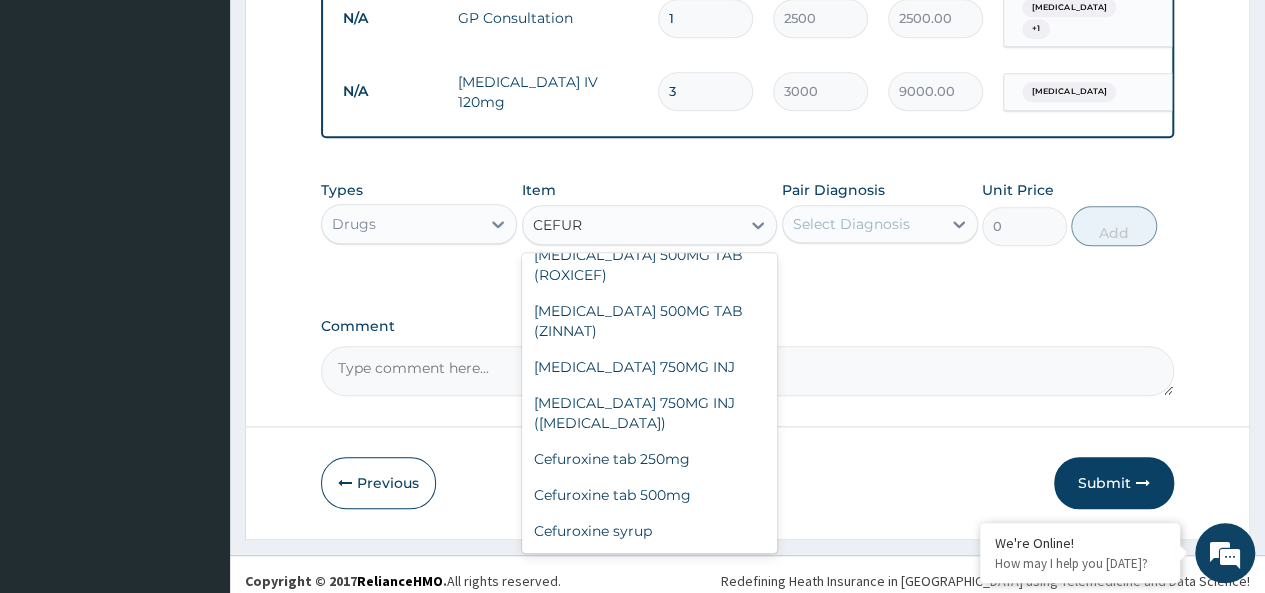 scroll, scrollTop: 356, scrollLeft: 0, axis: vertical 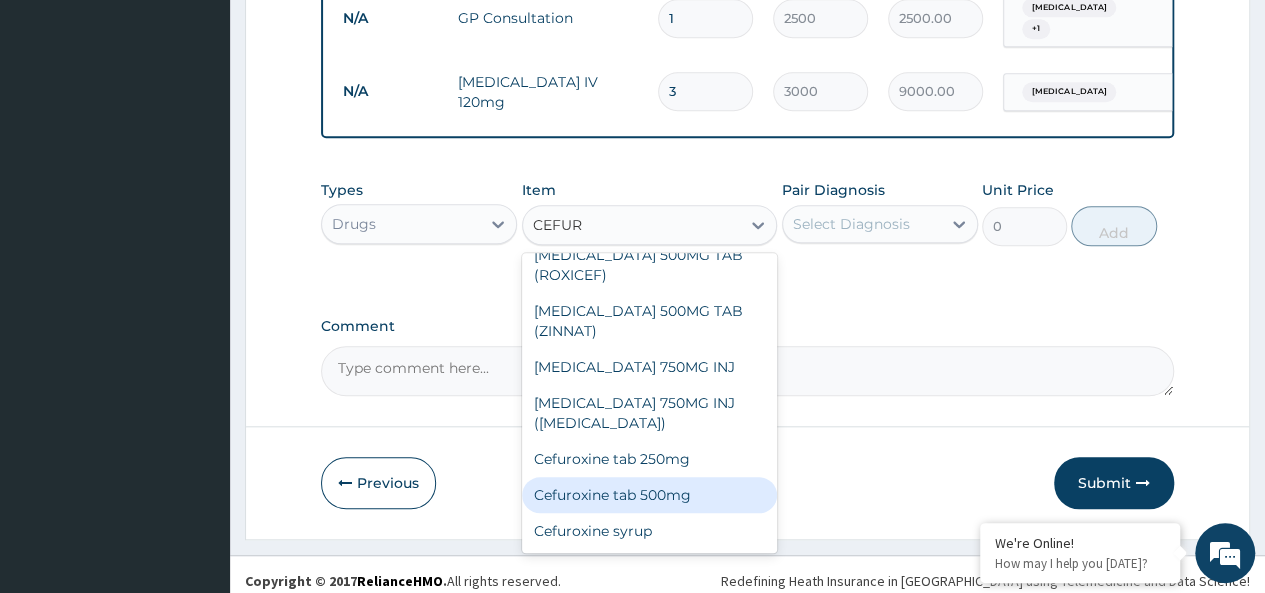 click on "Cefuroxine tab 500mg" at bounding box center (650, 495) 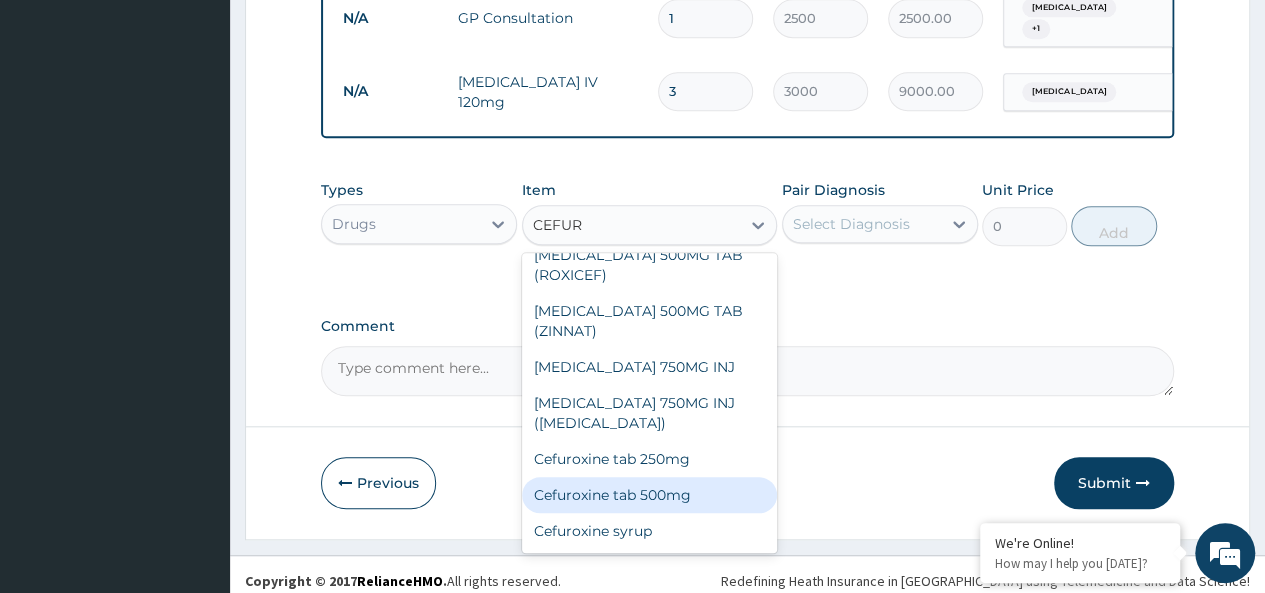 type 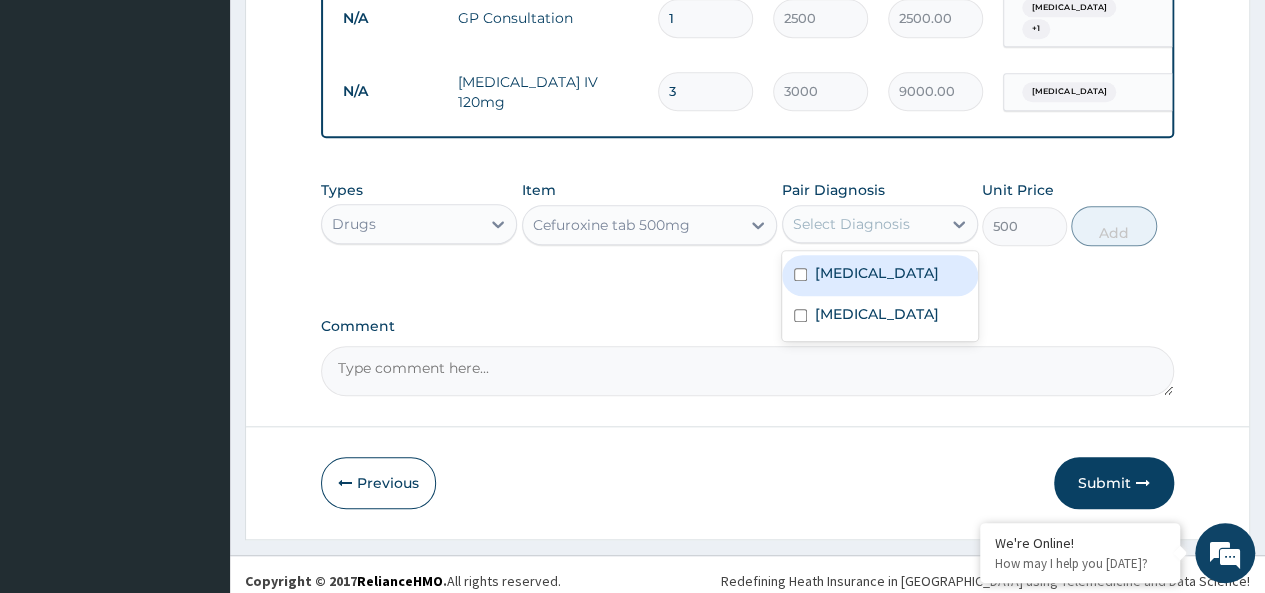 click on "Select Diagnosis" at bounding box center [851, 224] 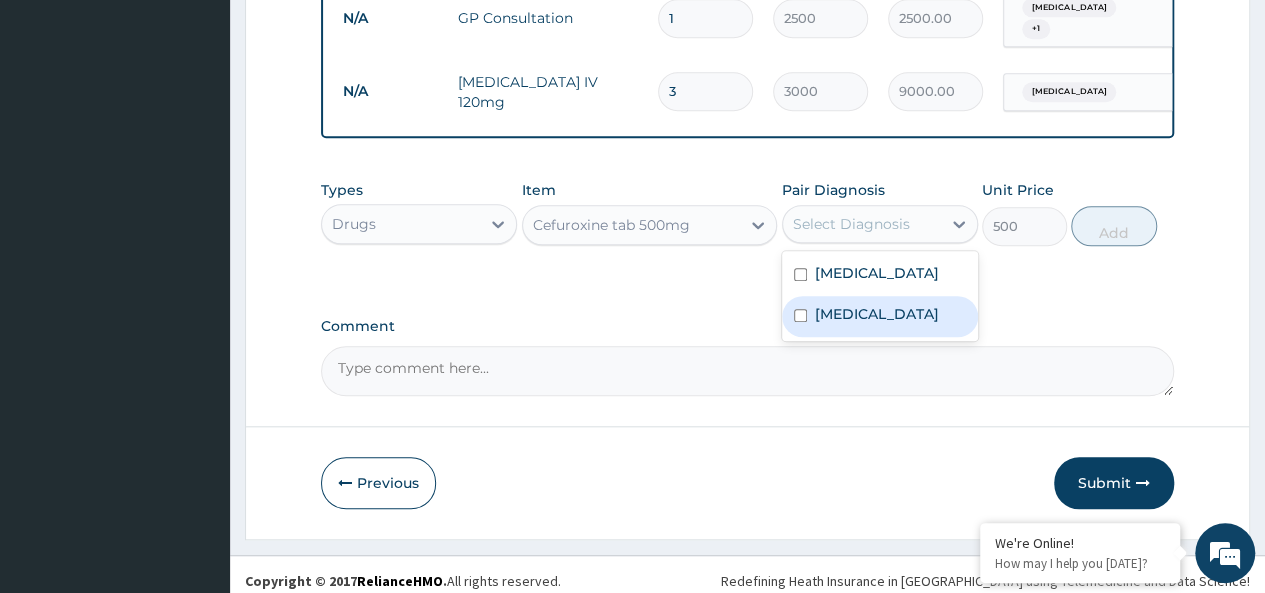 click on "[MEDICAL_DATA]" at bounding box center [877, 314] 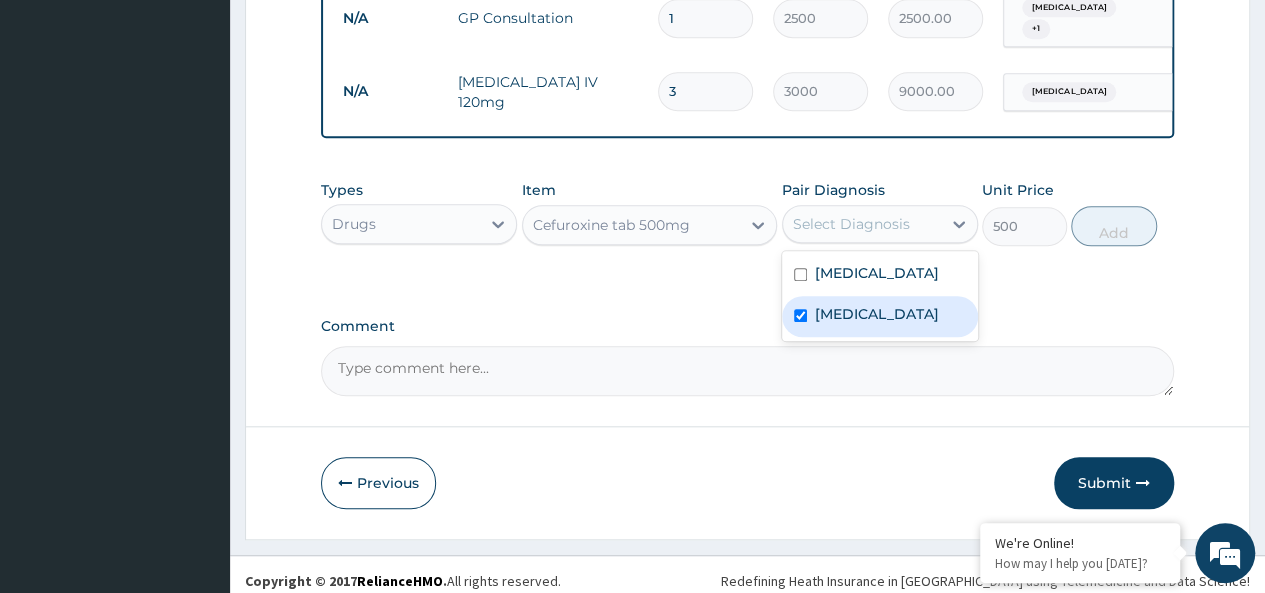 checkbox on "true" 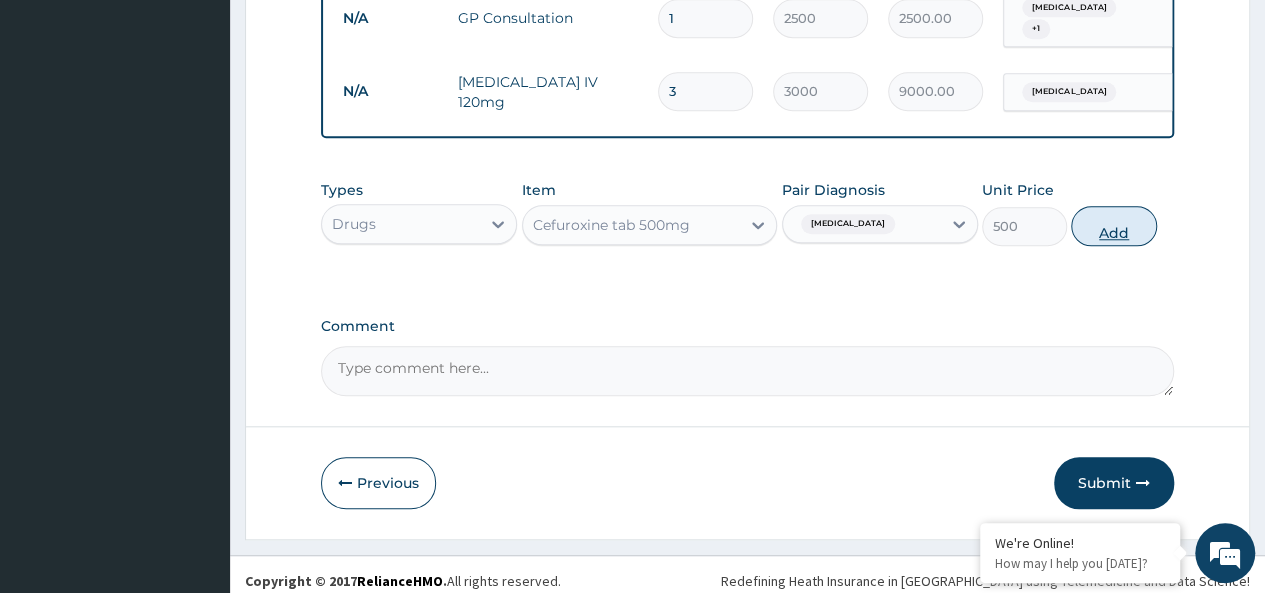 click on "Add" at bounding box center [1113, 226] 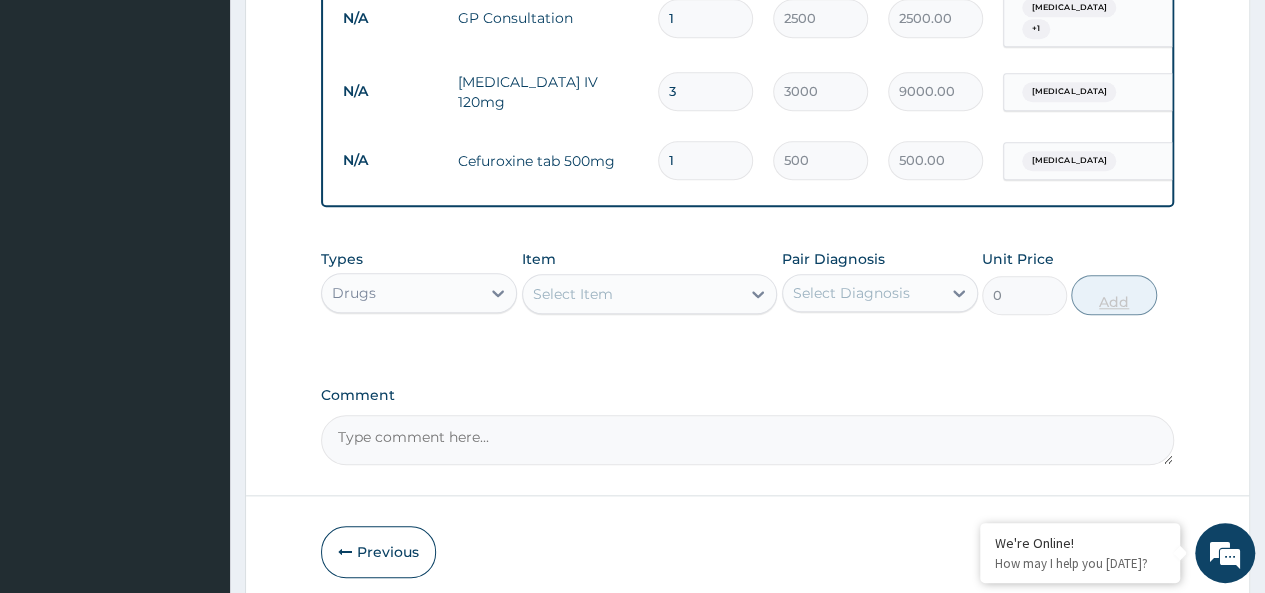 type on "10" 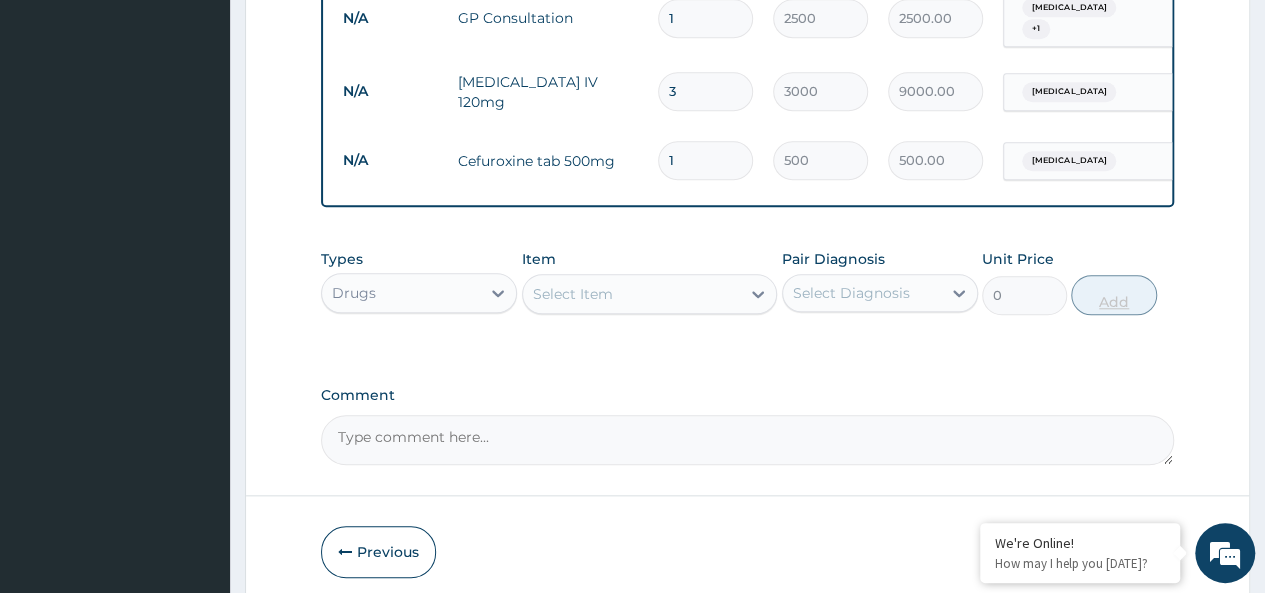 type on "5000.00" 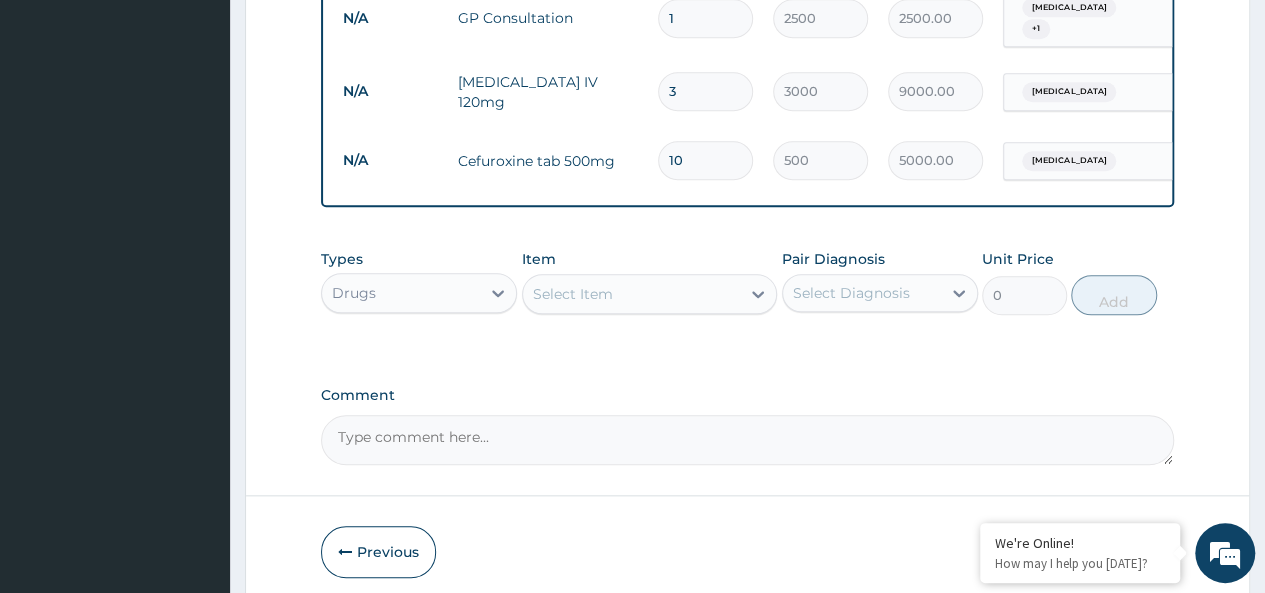 type on "10" 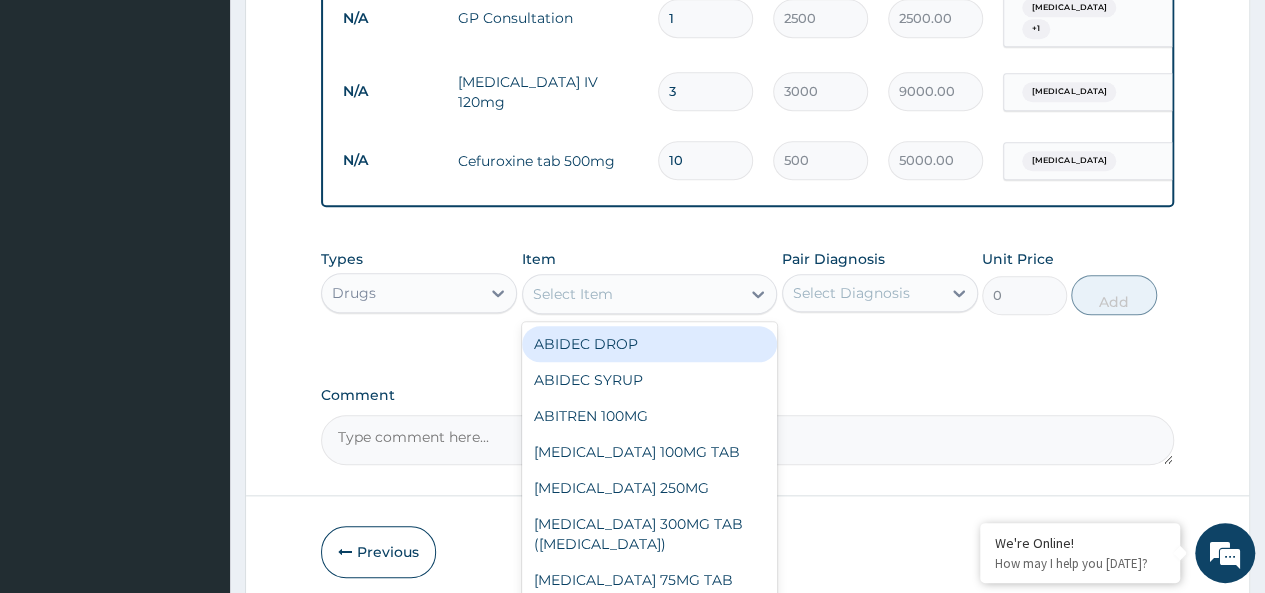 click on "Select Item" at bounding box center (632, 294) 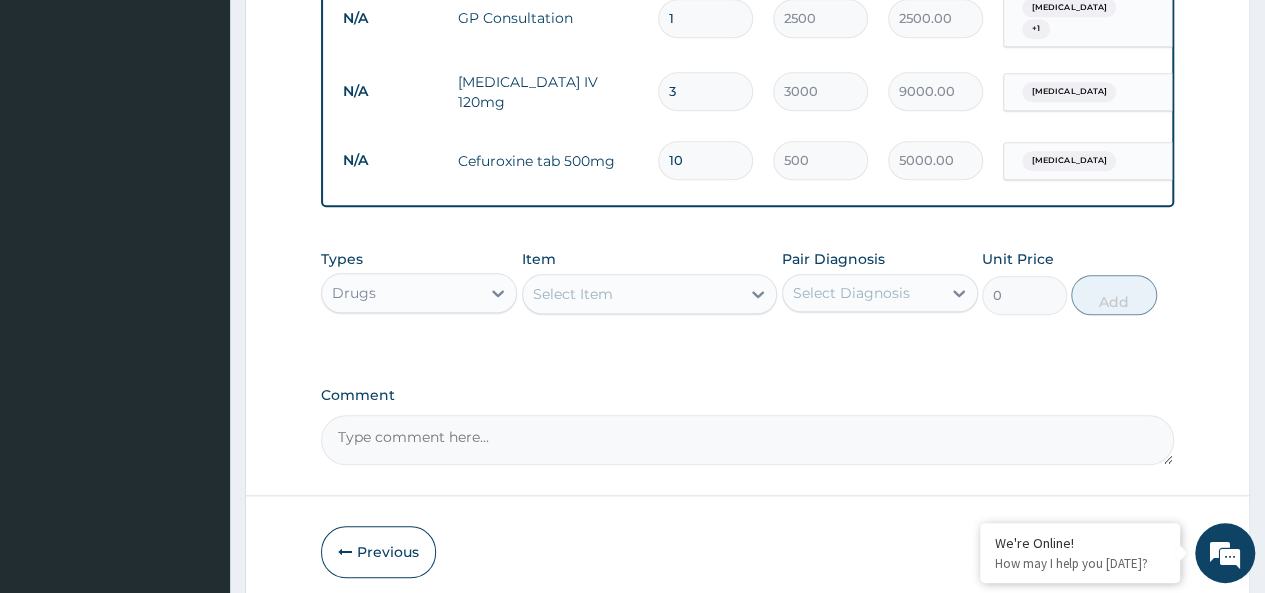 click on "Select Item" at bounding box center [632, 294] 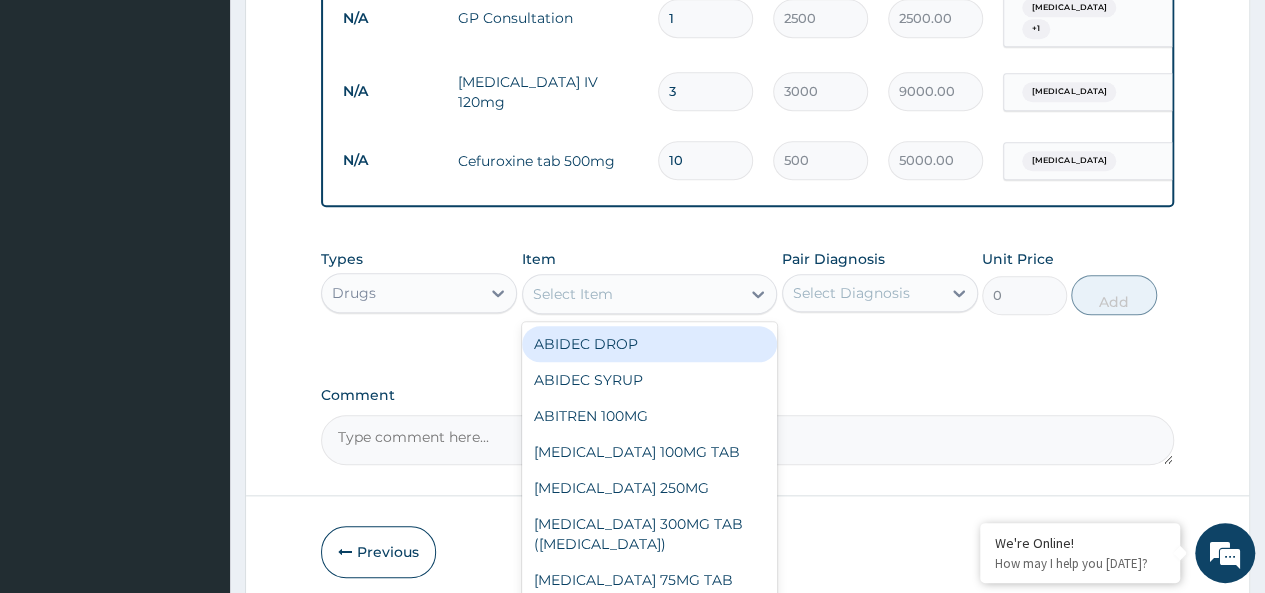 click on "Select Item" at bounding box center (632, 294) 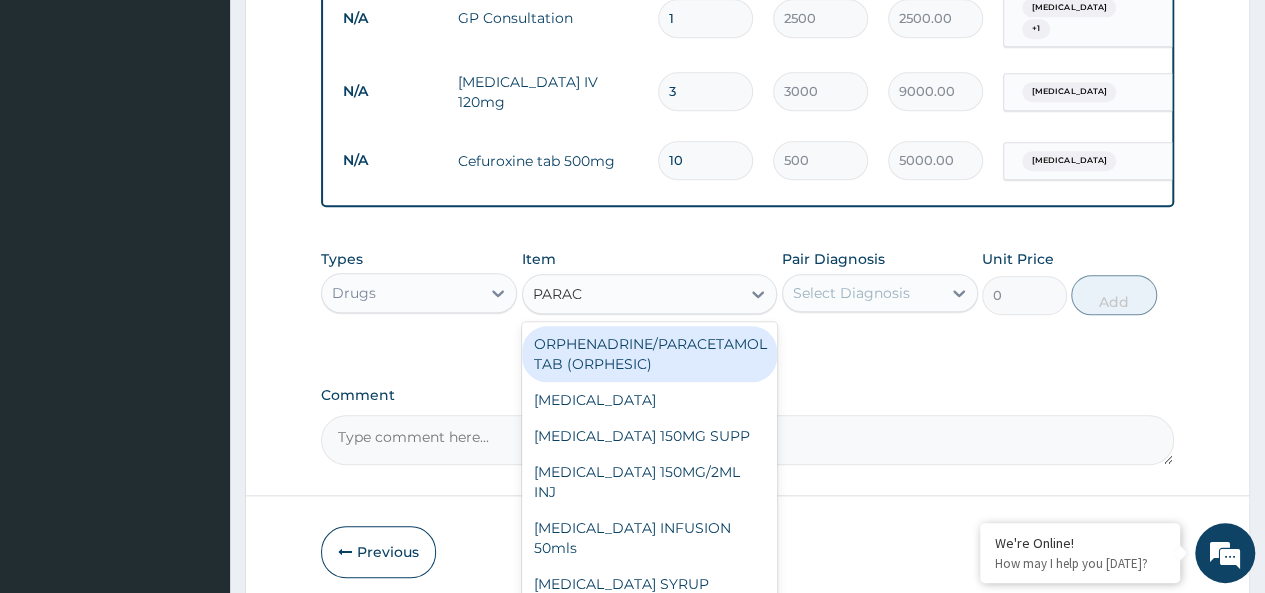 type on "PARACE" 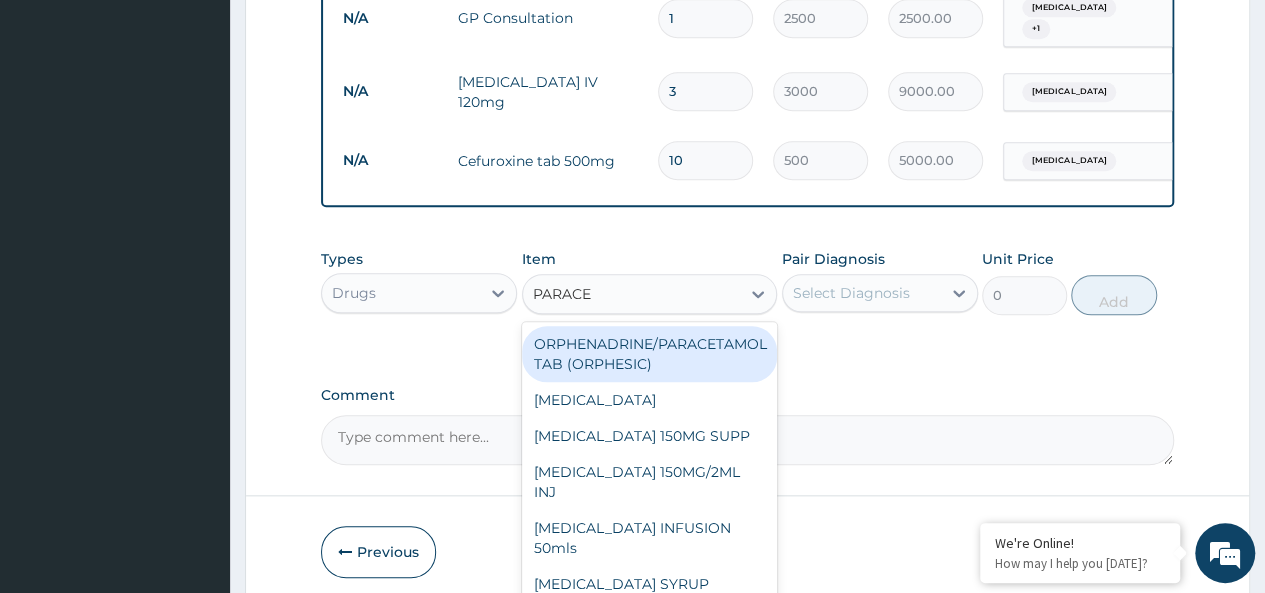 click on "ORPHENADRINE/PARACETAMOL  TAB  (ORPHESIC)" at bounding box center (650, 354) 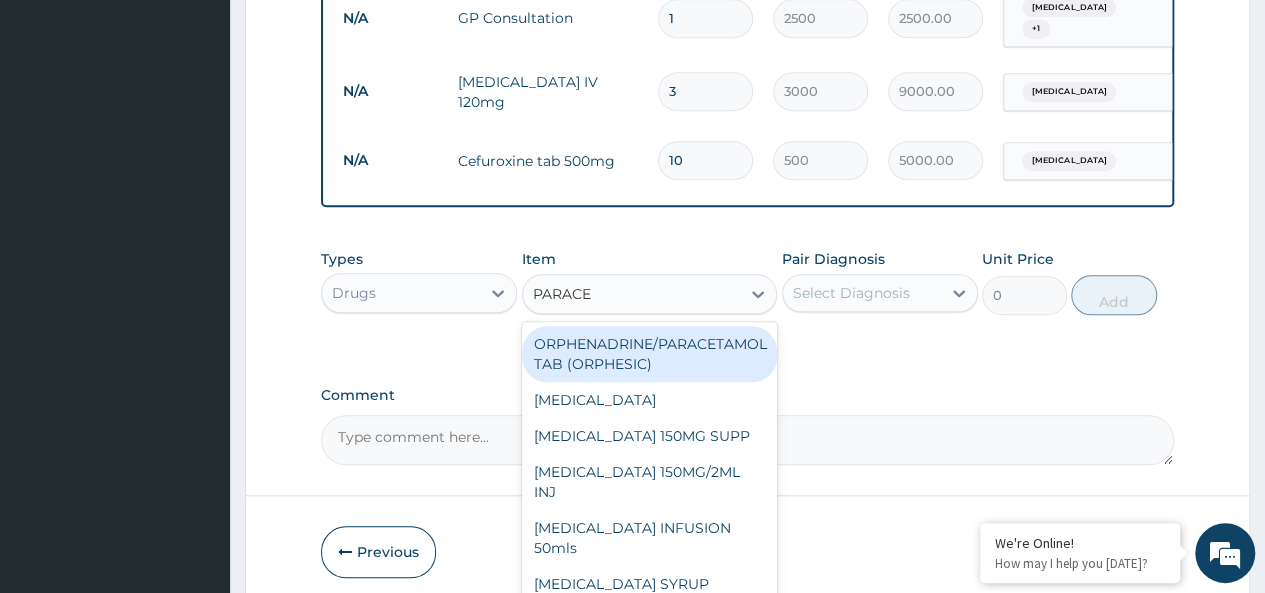 type 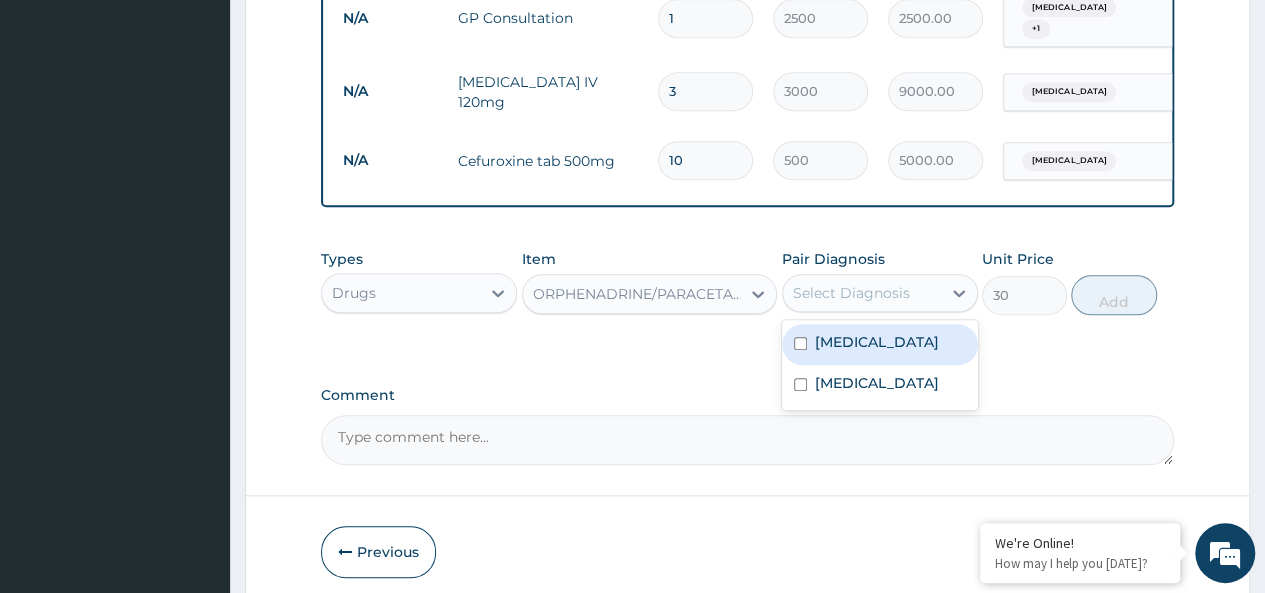 click on "Select Diagnosis" at bounding box center [862, 293] 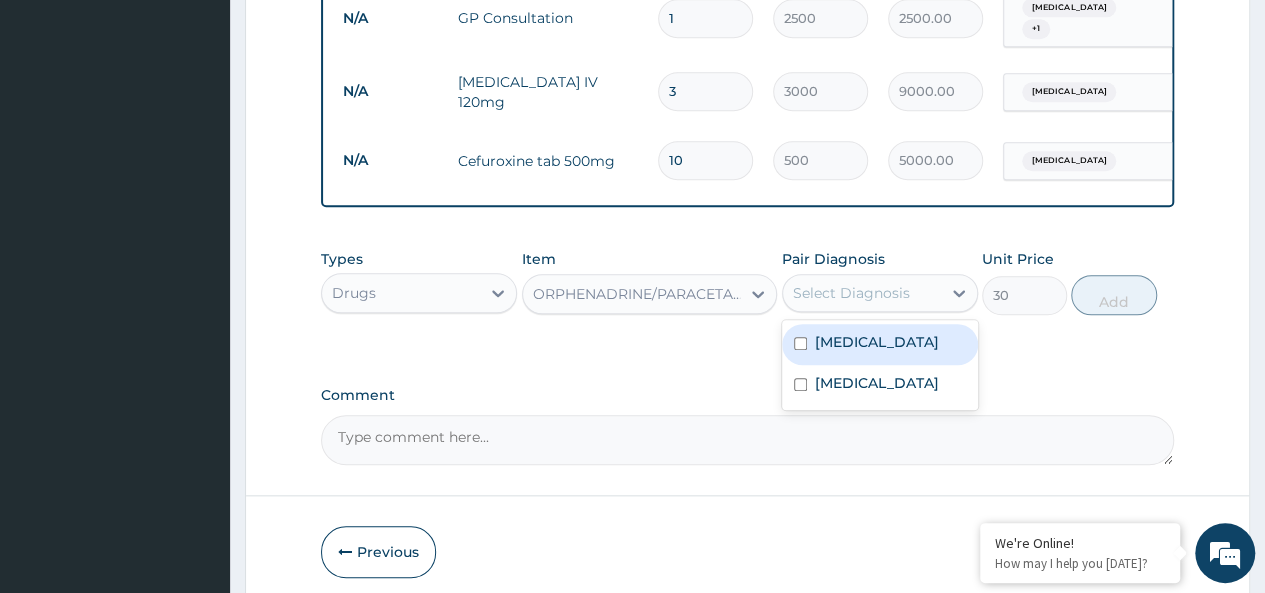 click on "[MEDICAL_DATA]" at bounding box center (880, 344) 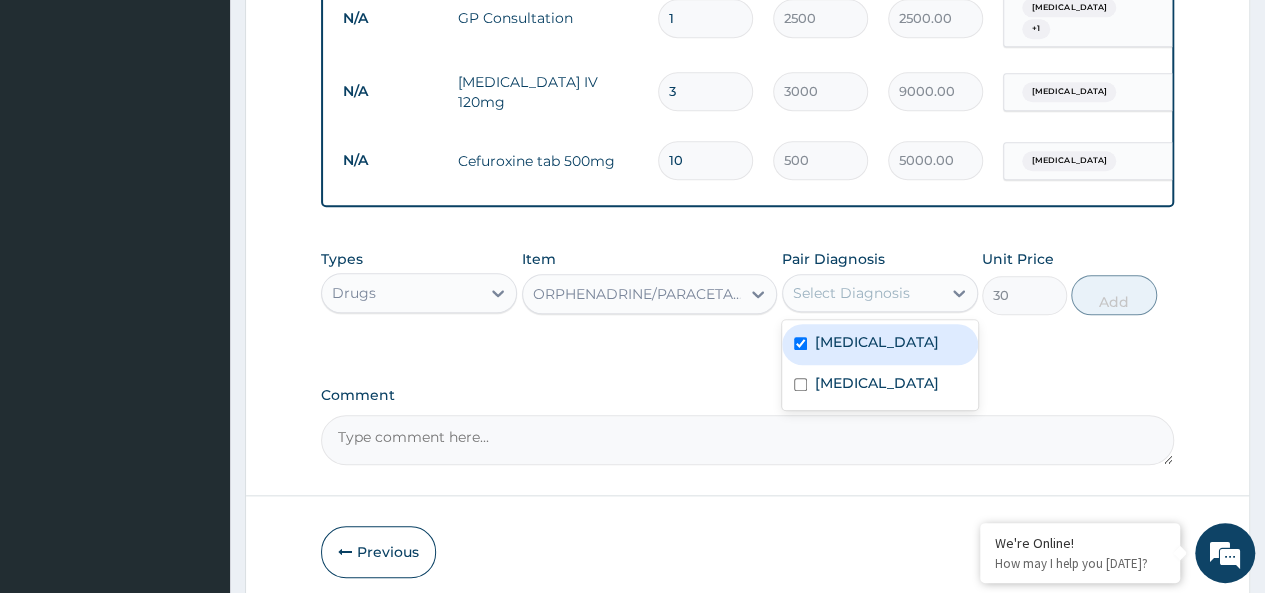 checkbox on "true" 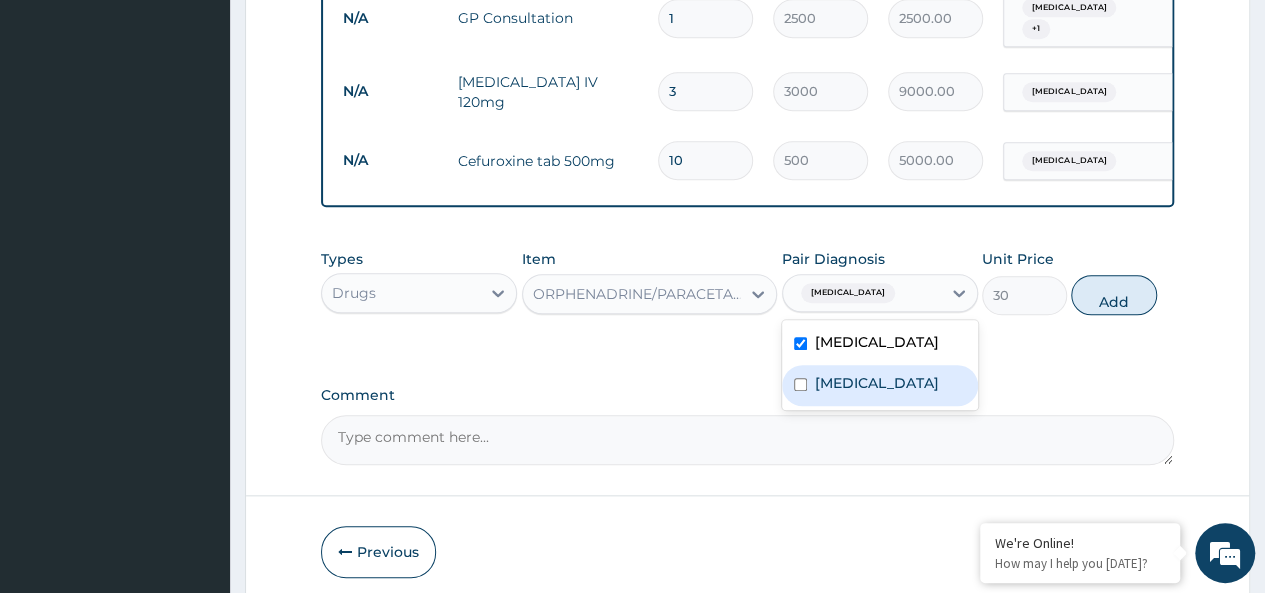 click on "[MEDICAL_DATA]" at bounding box center [880, 385] 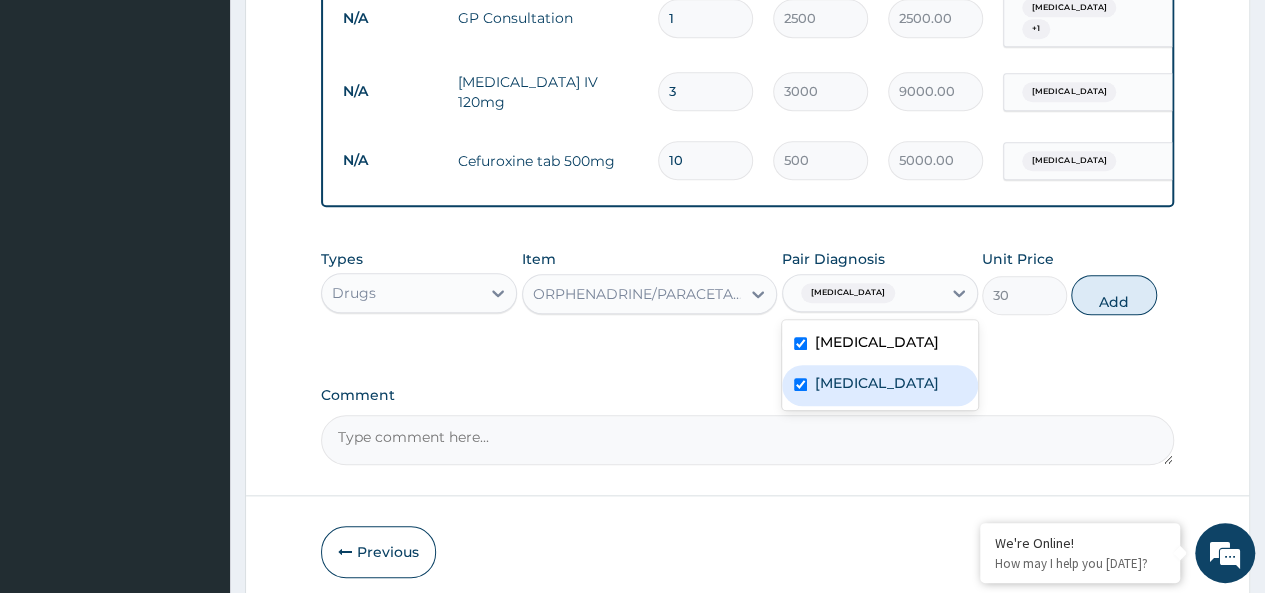 checkbox on "true" 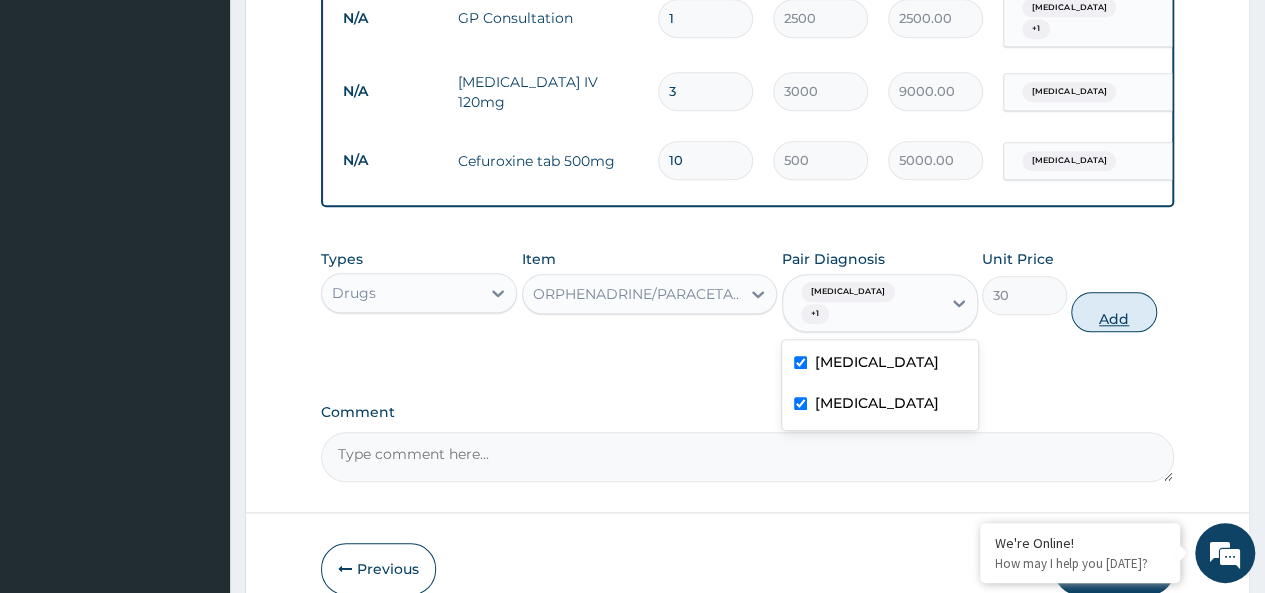 click on "Add" at bounding box center [1113, 312] 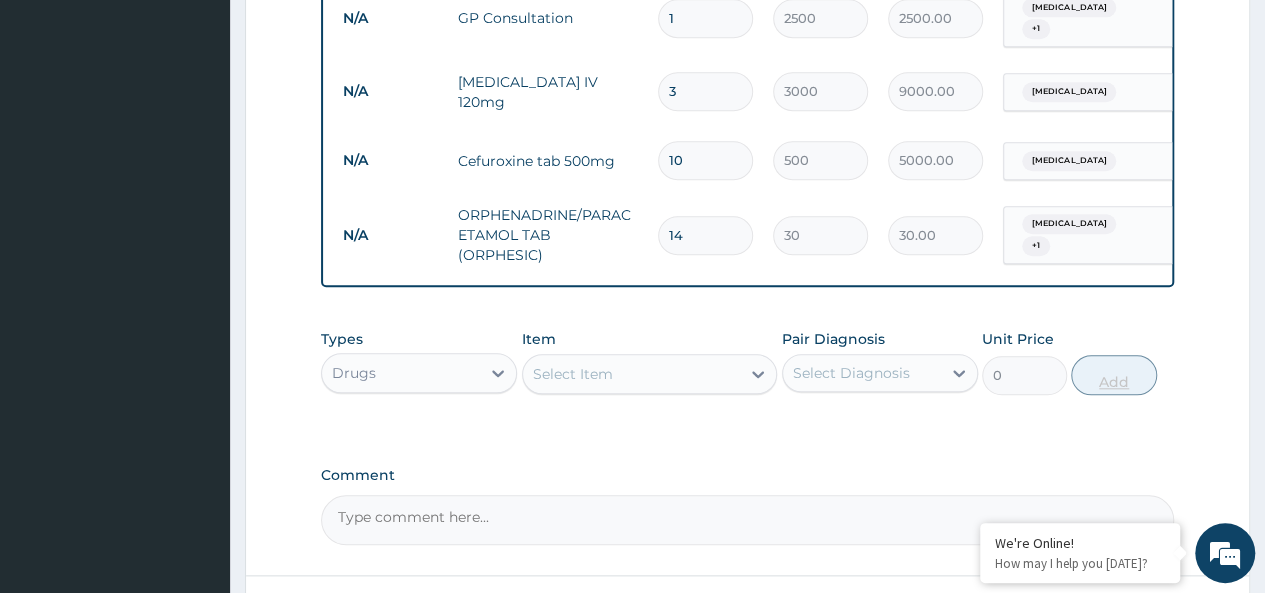 type on "420.00" 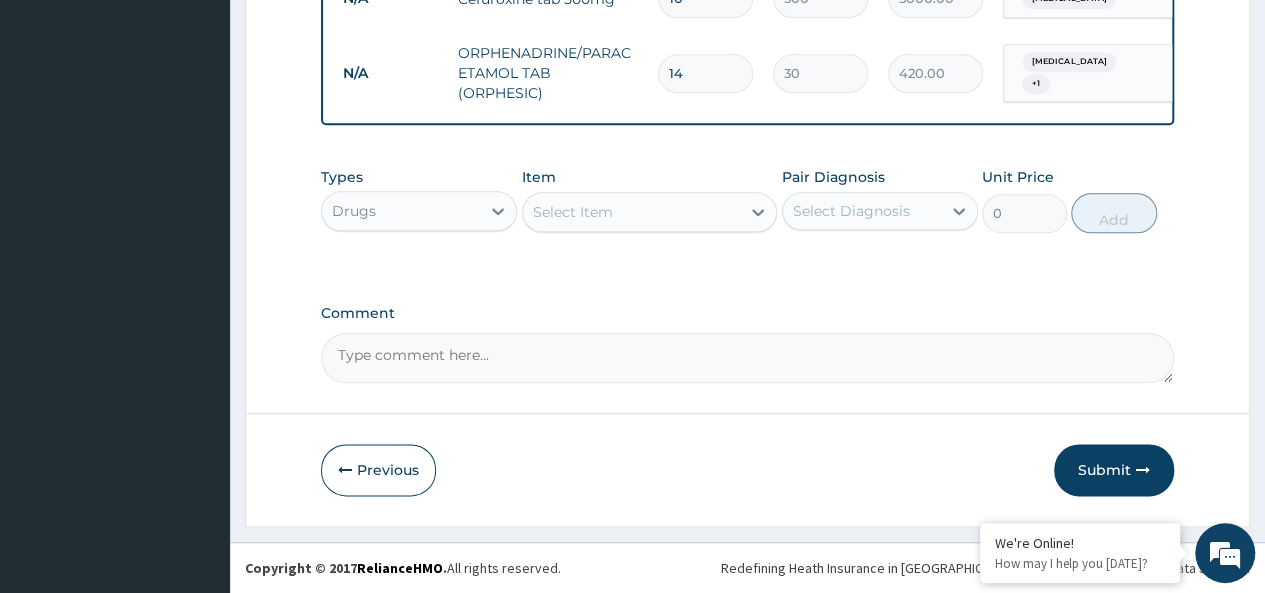 scroll, scrollTop: 984, scrollLeft: 0, axis: vertical 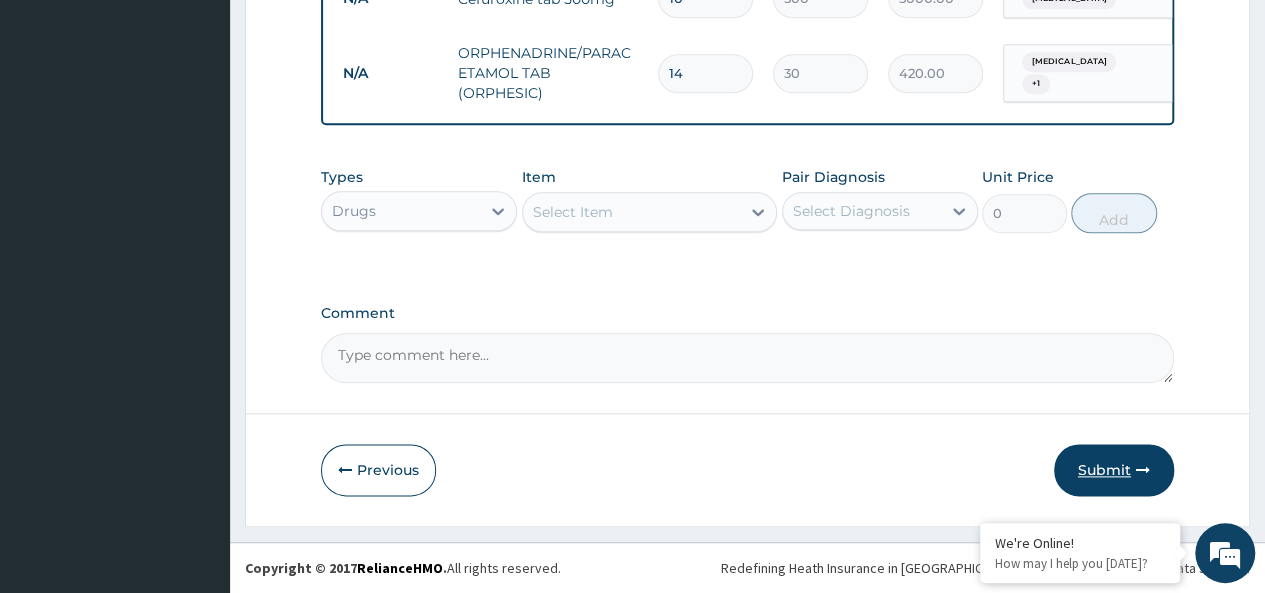type on "14" 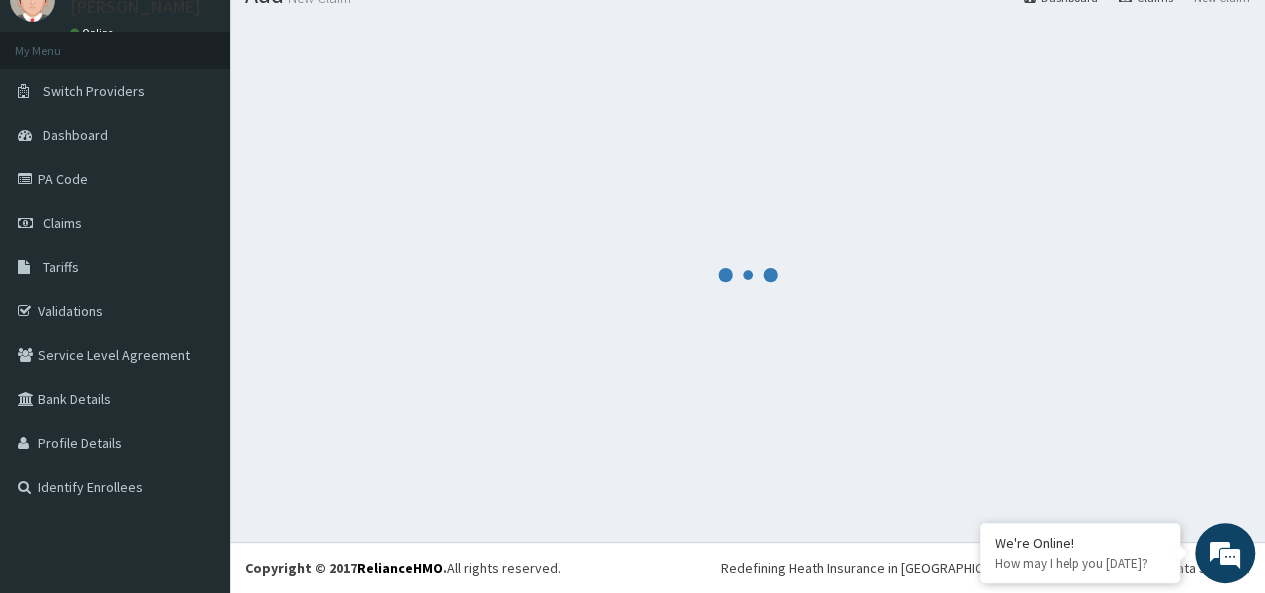 scroll, scrollTop: 984, scrollLeft: 0, axis: vertical 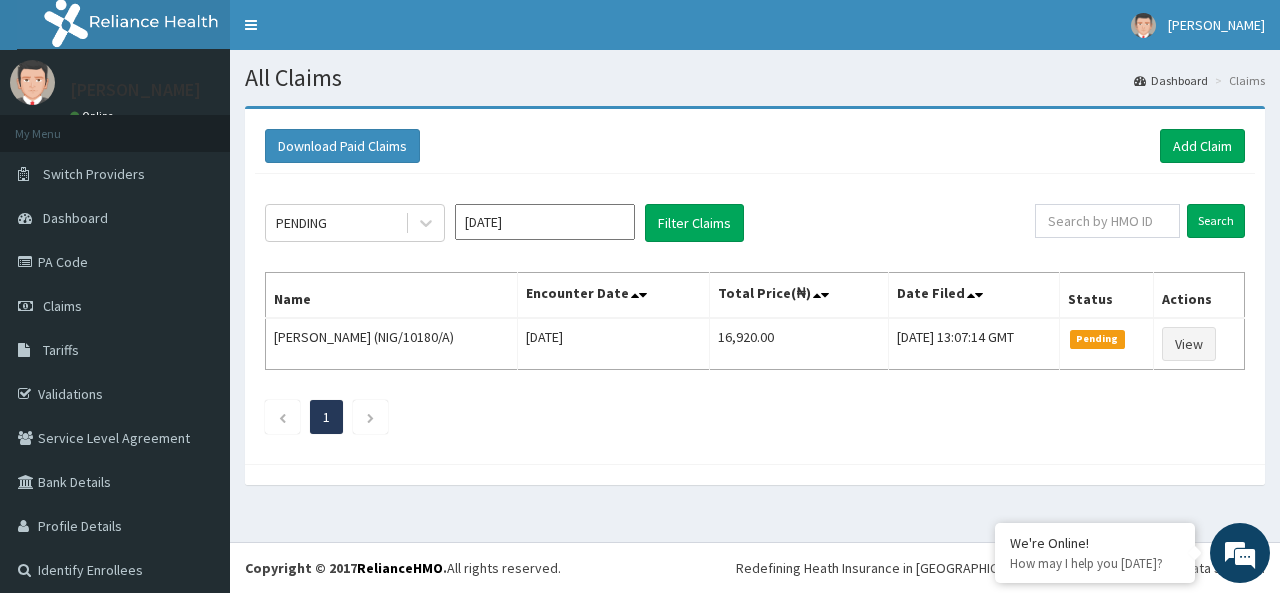 click on "PENDING Jul 2025 Filter Claims Search Name Encounter Date Total Price(₦) Date Filed Status Actions Opaleye Olumuyiwa (NIG/10180/A) Sun Jul 13 2025 16,920.00 Sun, 13 Jul 2025 13:07:14 GMT Pending View 1" 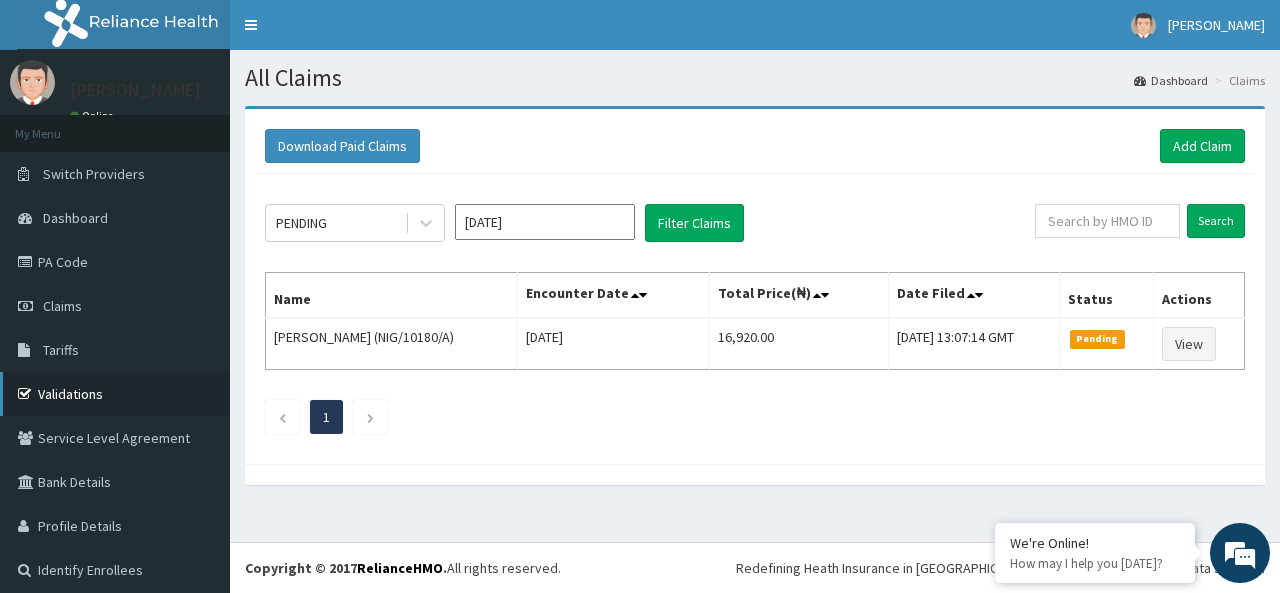 click on "Validations" at bounding box center (115, 394) 